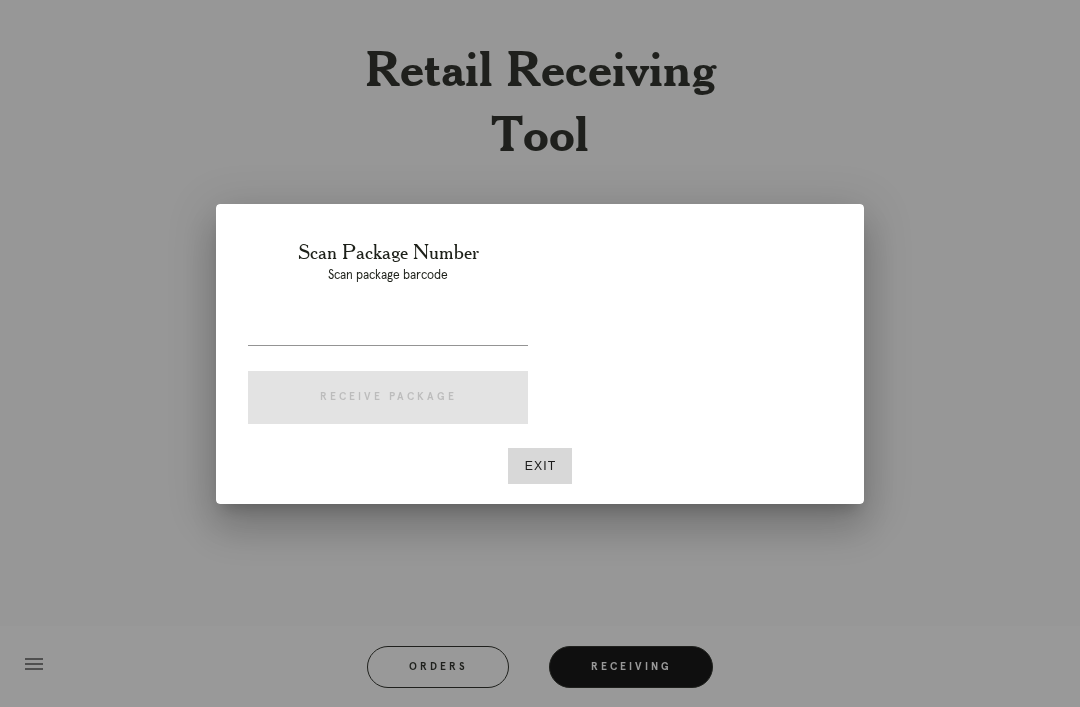 scroll, scrollTop: 64, scrollLeft: 0, axis: vertical 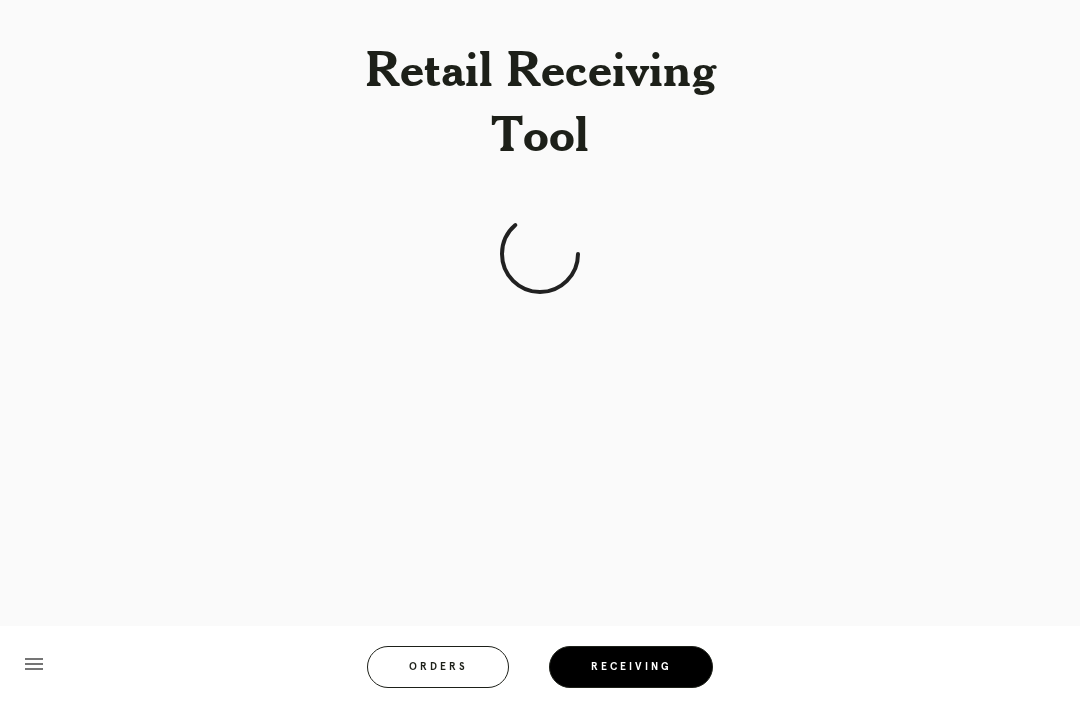 click on "Receiving" at bounding box center (631, 667) 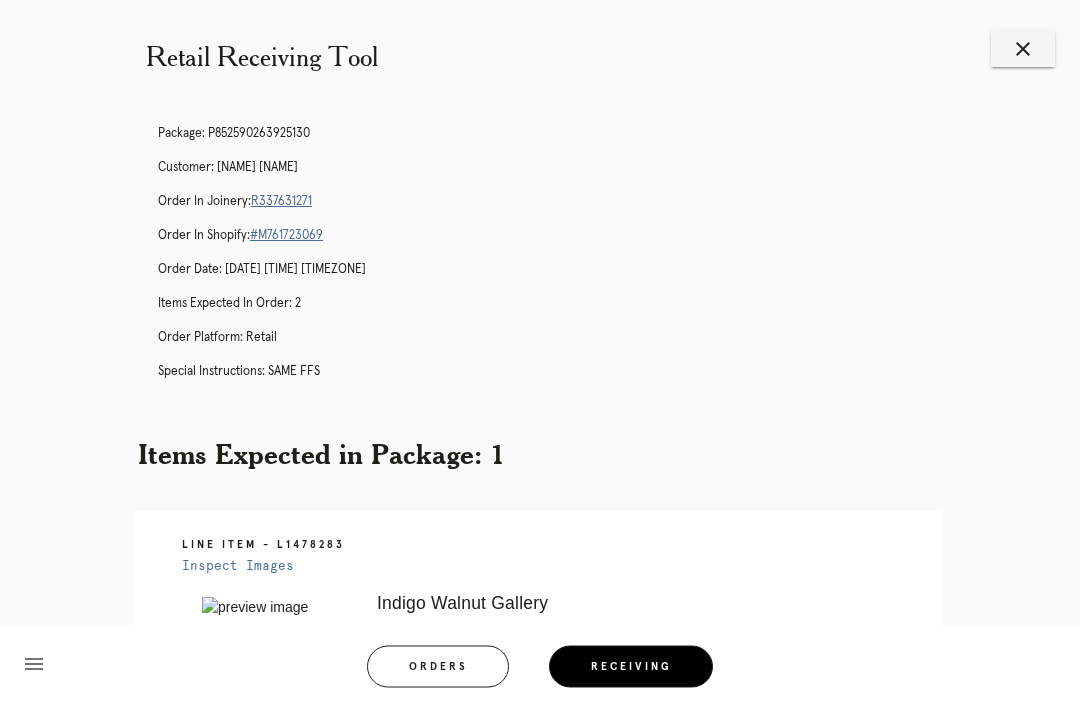 scroll, scrollTop: 0, scrollLeft: 0, axis: both 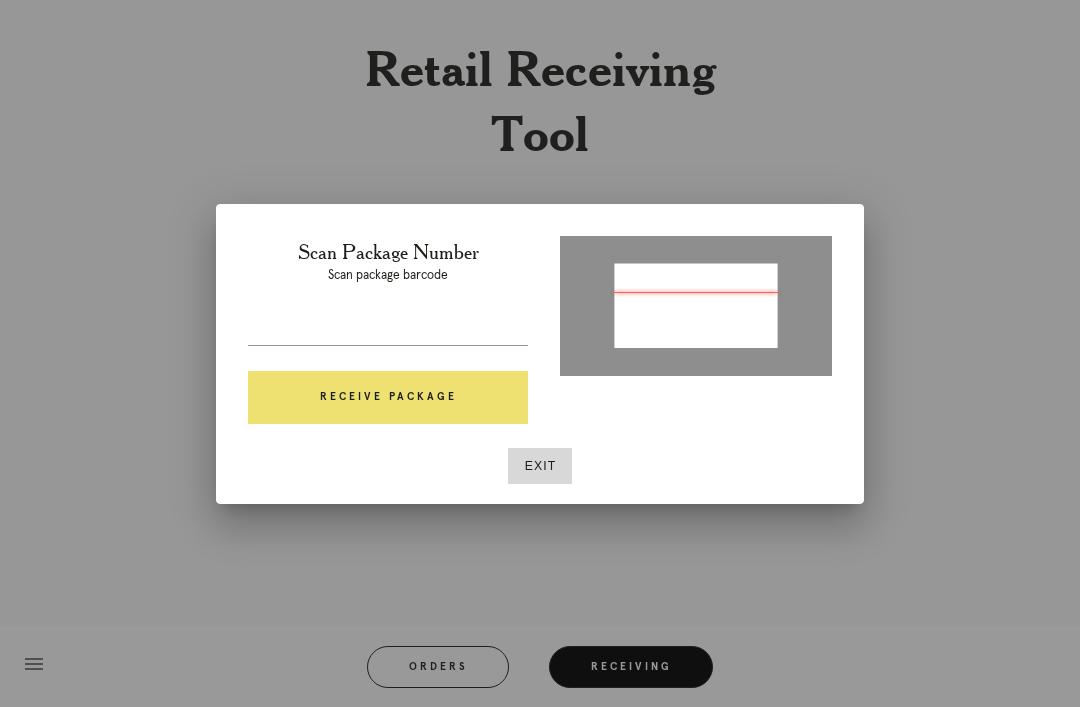 type on "P176643516600278" 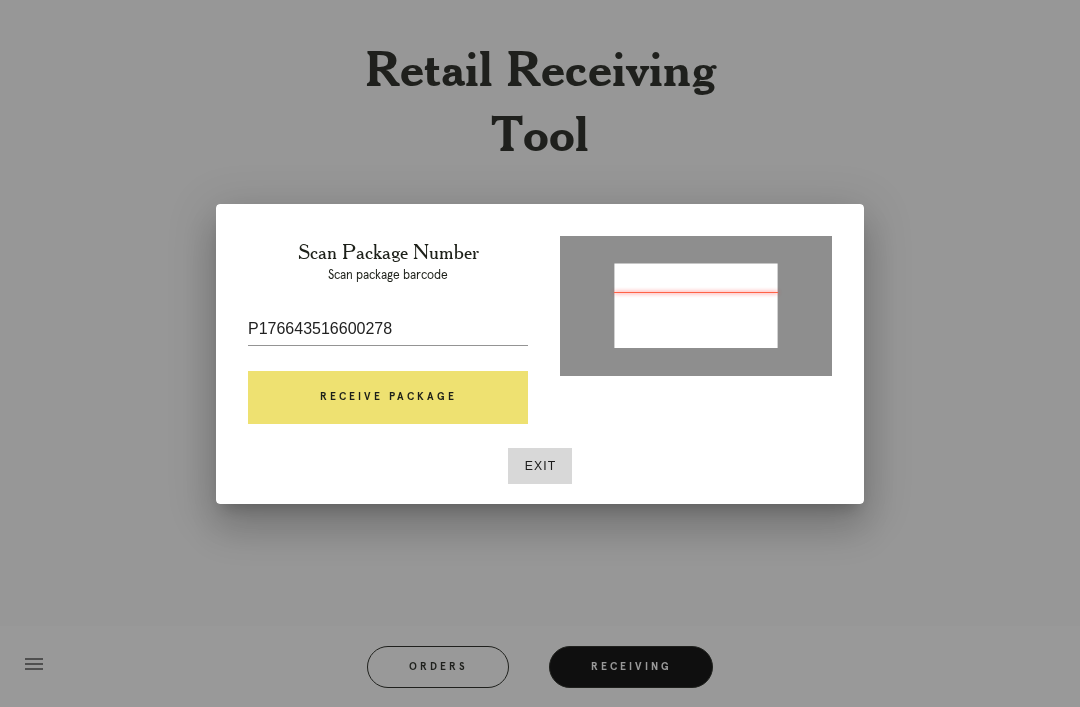 click on "Receive Package" at bounding box center (388, 398) 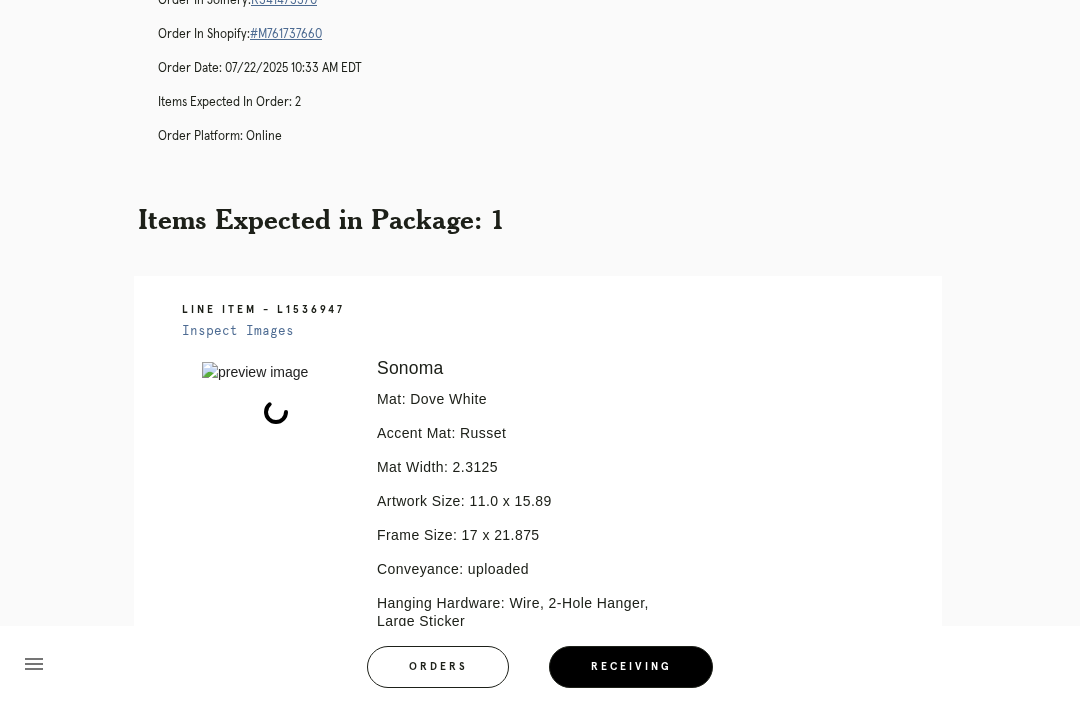 scroll, scrollTop: 217, scrollLeft: 0, axis: vertical 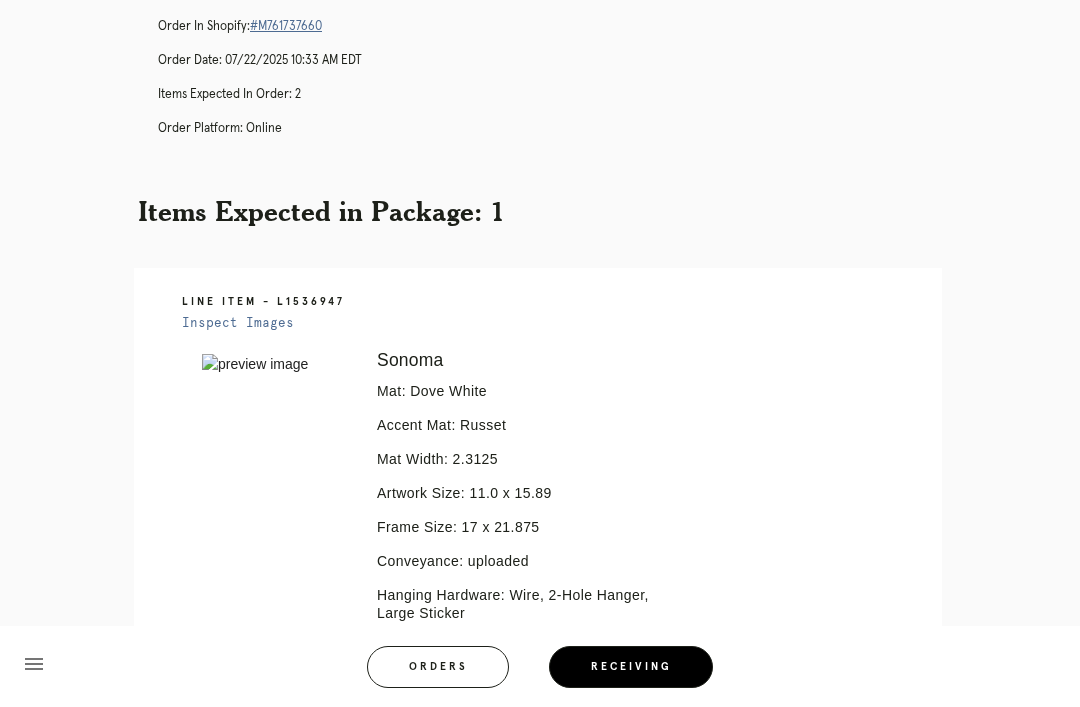click on "Line Item - L1536947
Inspect Images
Error retreiving frame spec #9750138
Sonoma
Mat: Dove White
Accent Mat: Russet
Mat Width: 2.3125
Artwork Size:
11.0
x
15.89
Frame Size:
17
x
21.875
Conveyance: uploaded
Hanging Hardware: Wire, 2-Hole Hanger, Large Sticker" at bounding box center (538, 555) 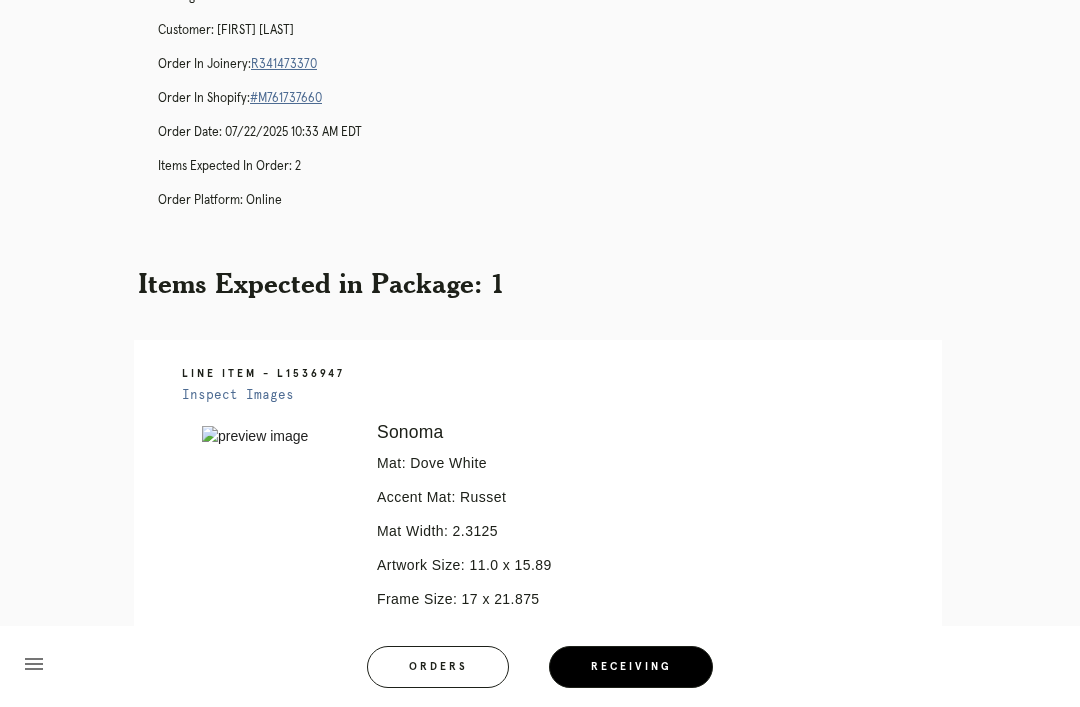 scroll, scrollTop: 144, scrollLeft: 0, axis: vertical 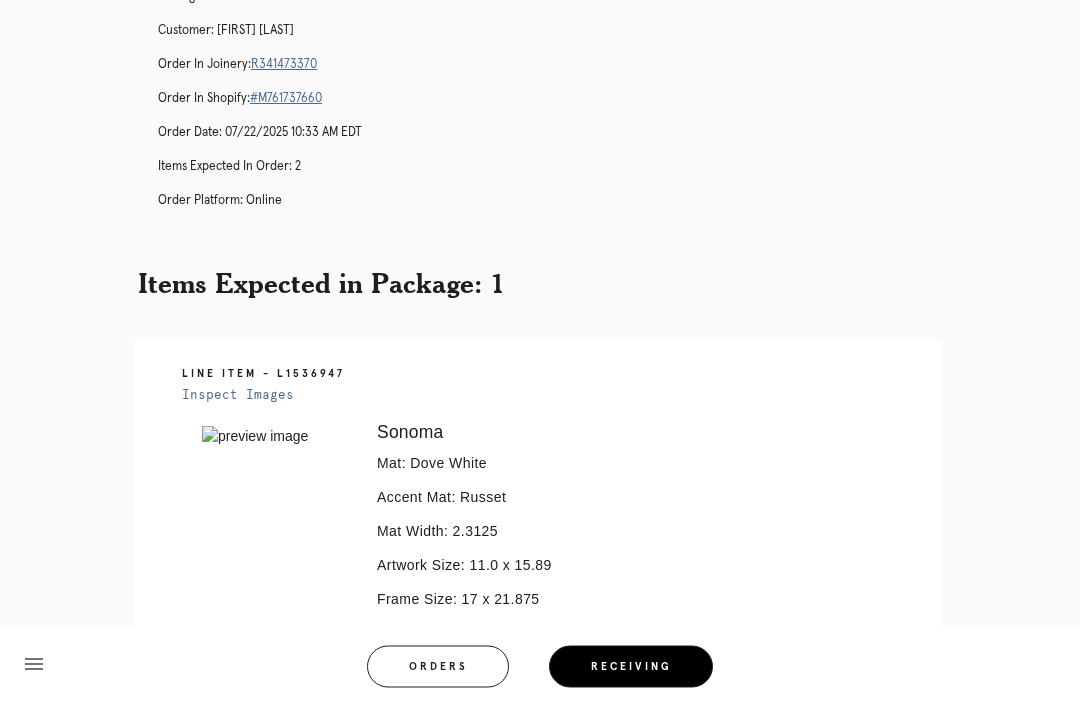 click on "R341473370" at bounding box center [284, 65] 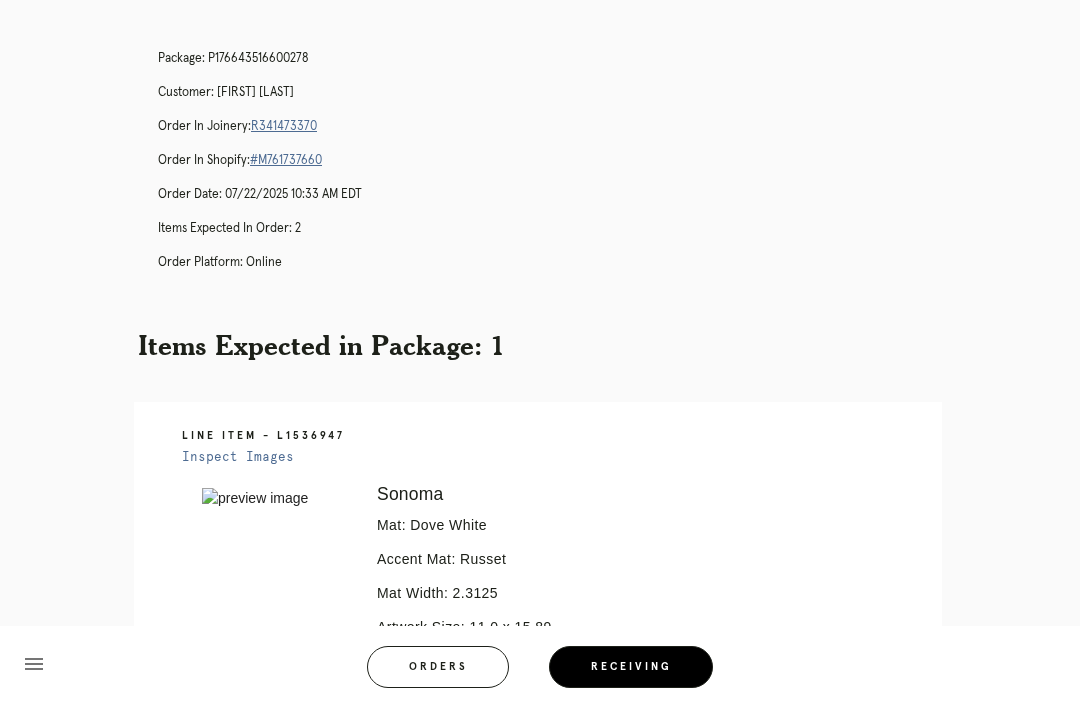 scroll, scrollTop: 82, scrollLeft: 0, axis: vertical 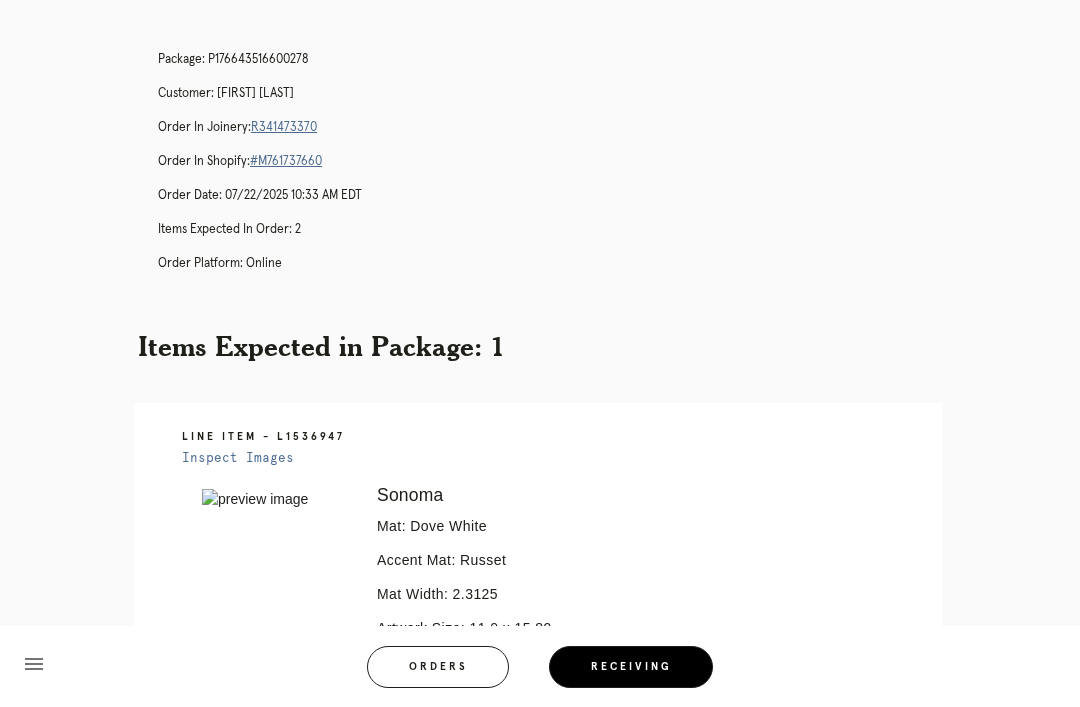 click on "R341473370" at bounding box center (284, 127) 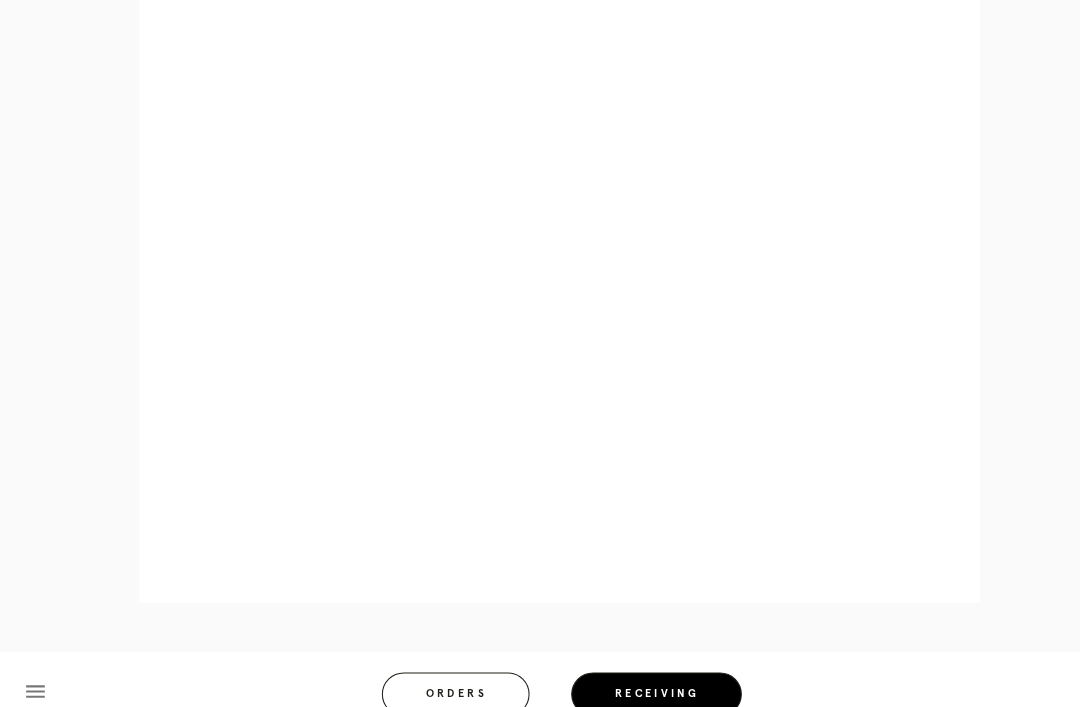 scroll, scrollTop: 921, scrollLeft: 0, axis: vertical 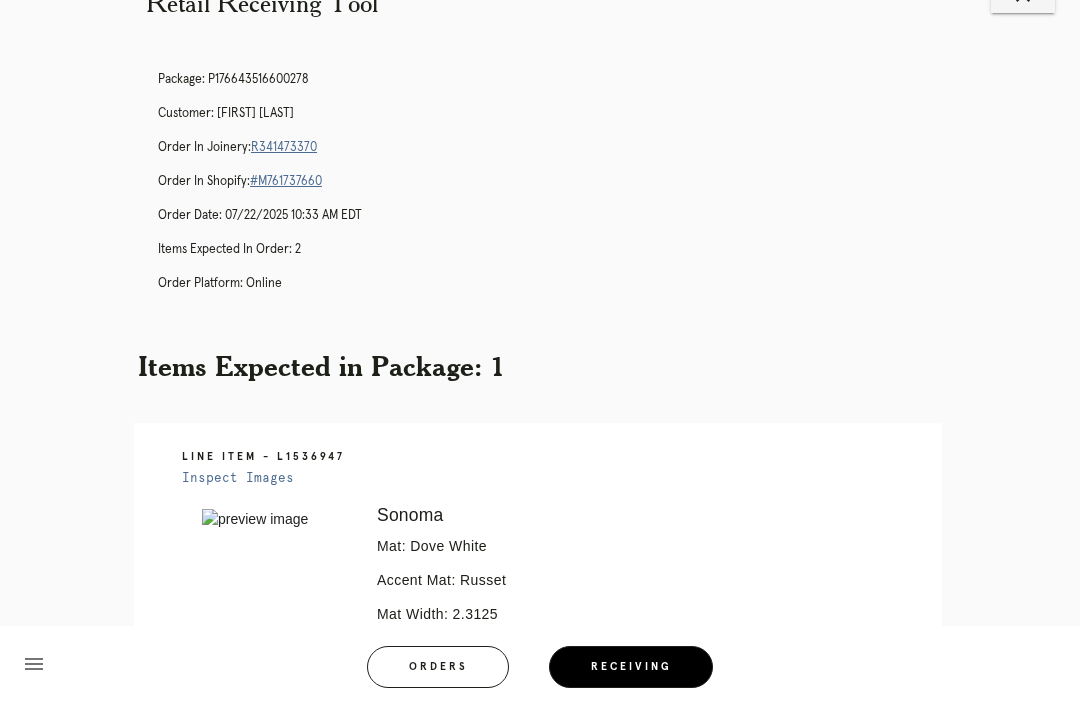click on "R341473370" at bounding box center (284, 147) 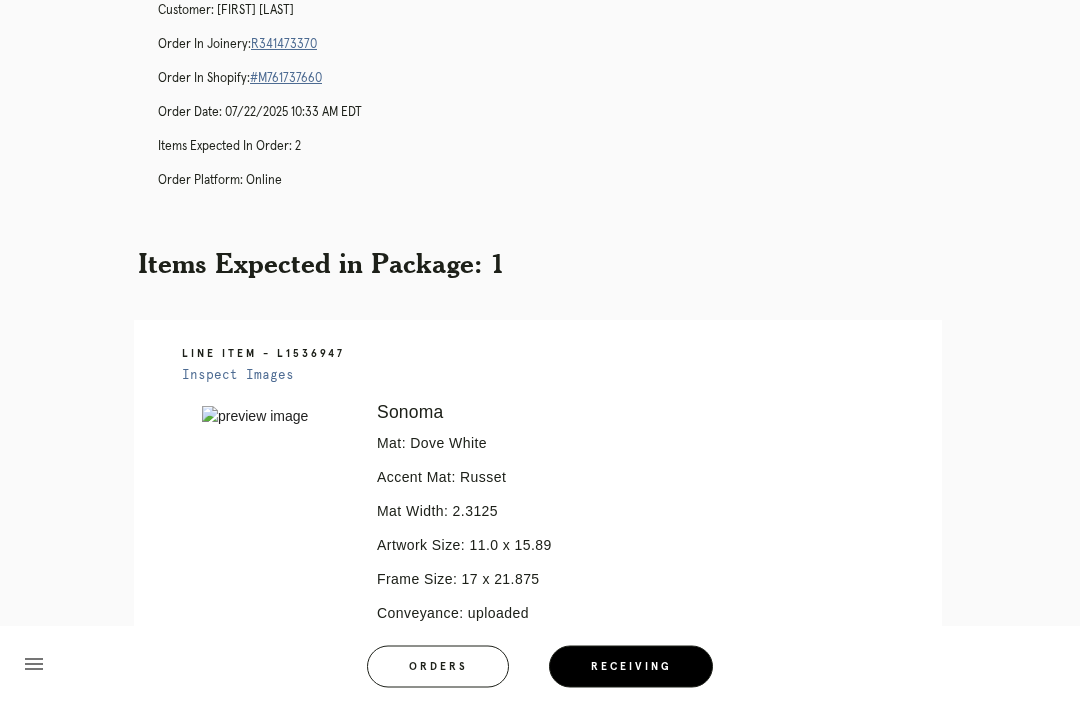 scroll, scrollTop: 0, scrollLeft: 0, axis: both 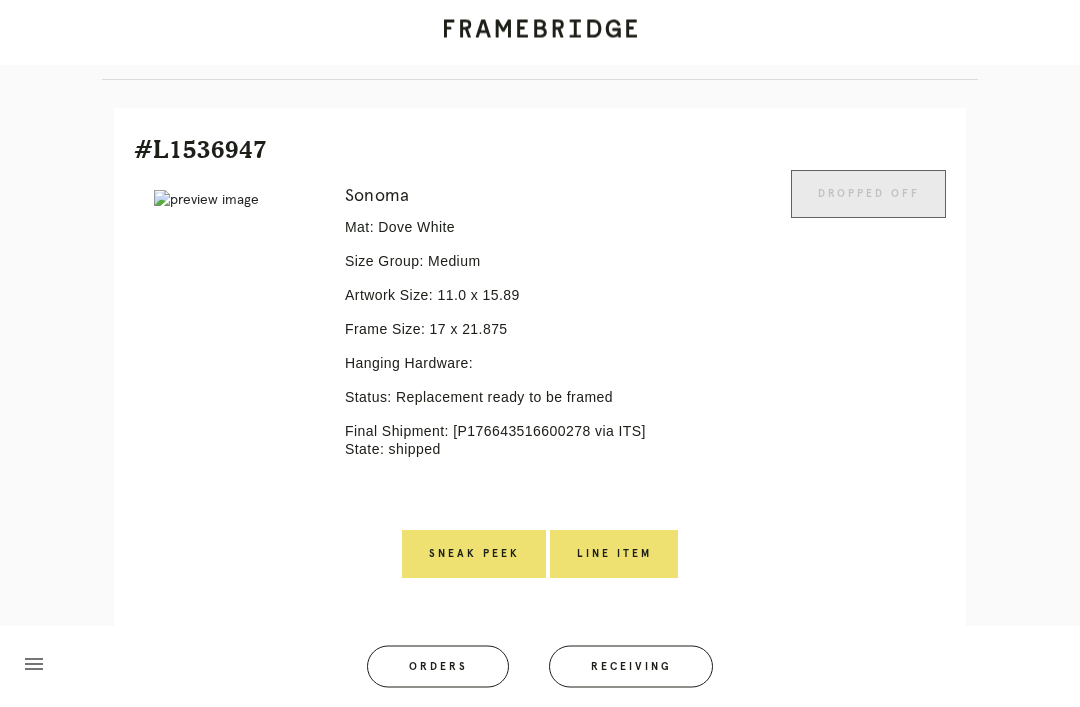 click on "Receiving" at bounding box center [631, 667] 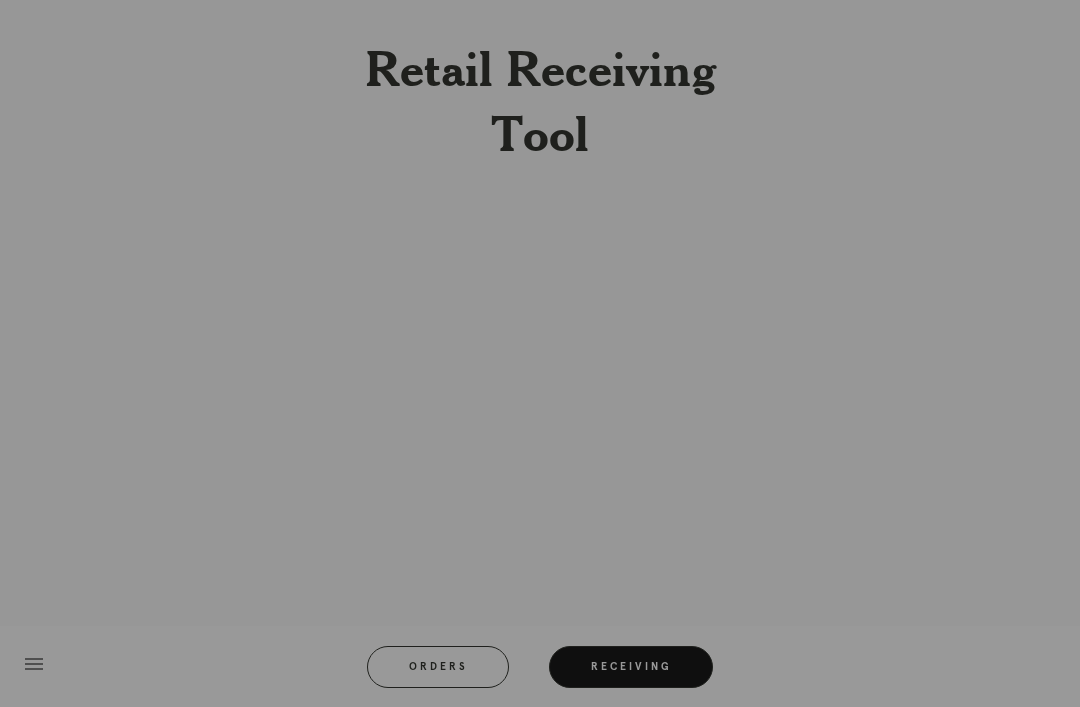 click on "Retail Receiving Tool
menu
Orders
Receiving
Logged in as:   andrea.guevarra@framebridge.com   Central Austin
Logout
Scan Package Number   Scan package barcode     Receive Package
Exit" at bounding box center [540, 353] 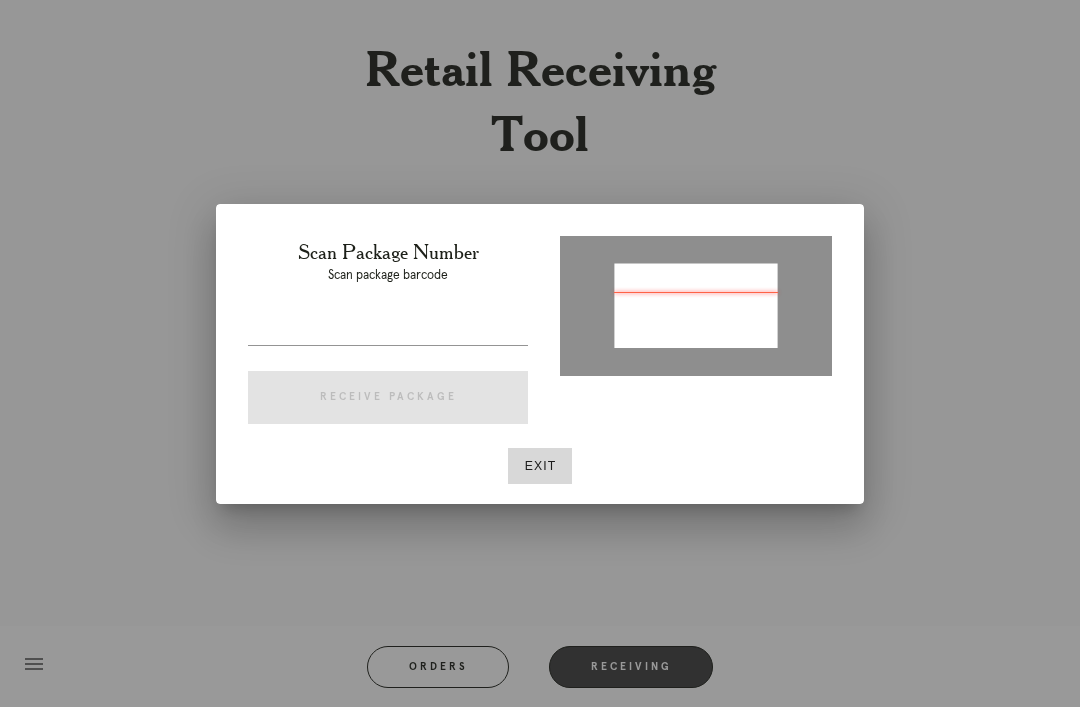 type on "P658849317705038" 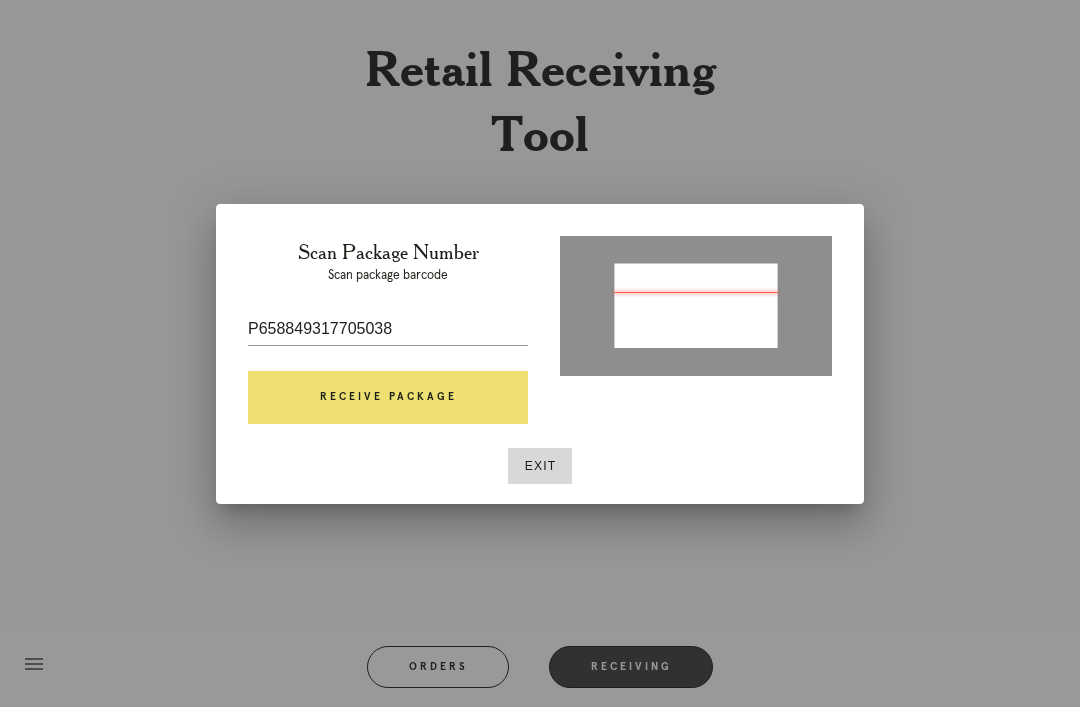 click on "Receive Package" at bounding box center (388, 398) 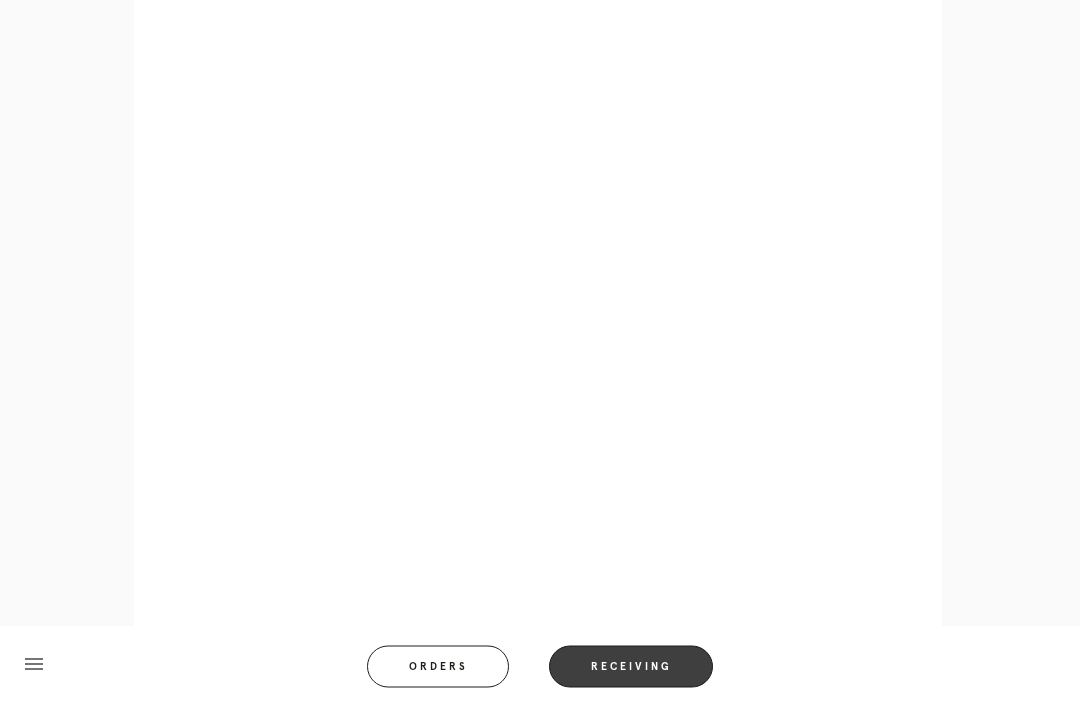 scroll, scrollTop: 944, scrollLeft: 0, axis: vertical 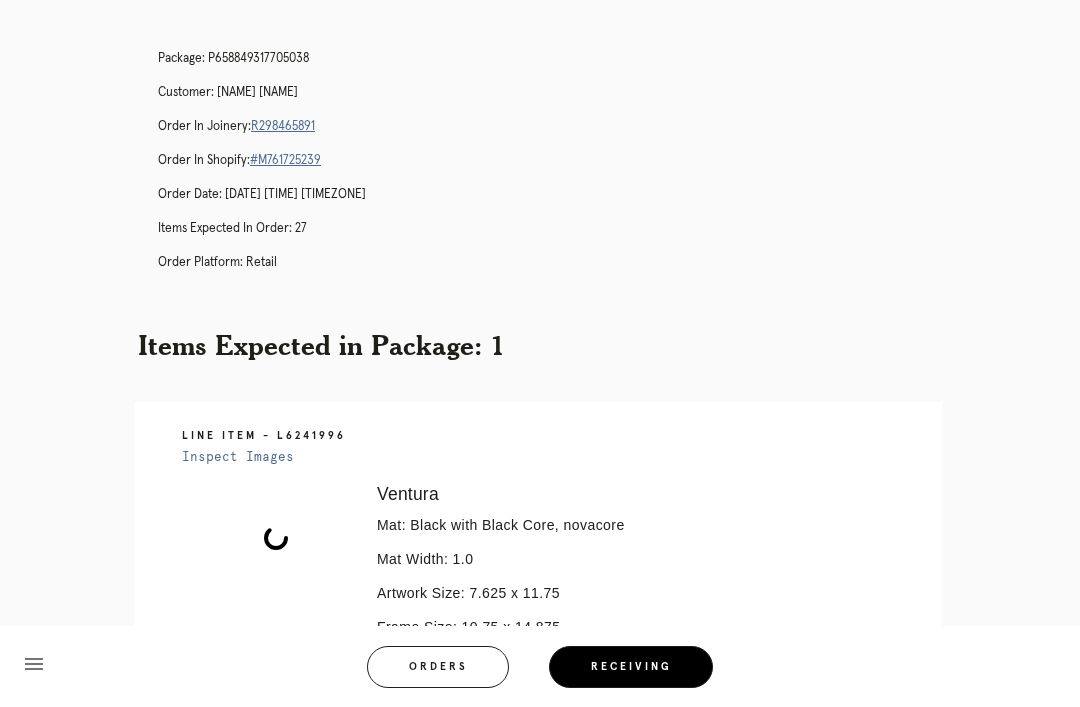 click on "Receiving" at bounding box center [631, 667] 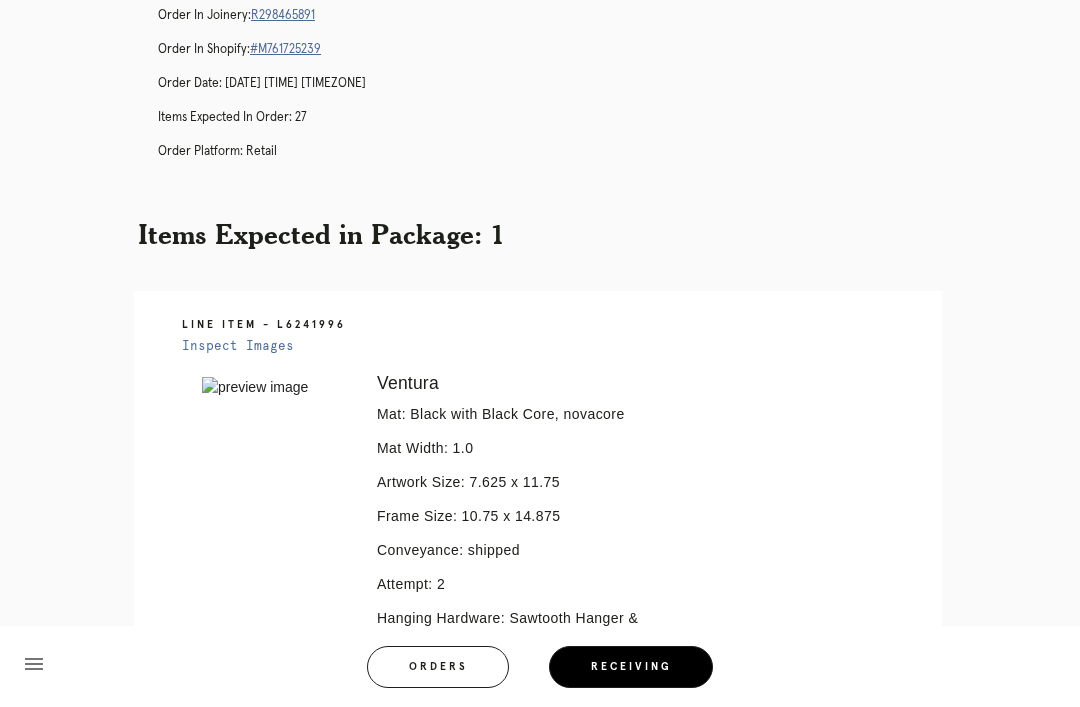 scroll, scrollTop: 0, scrollLeft: 0, axis: both 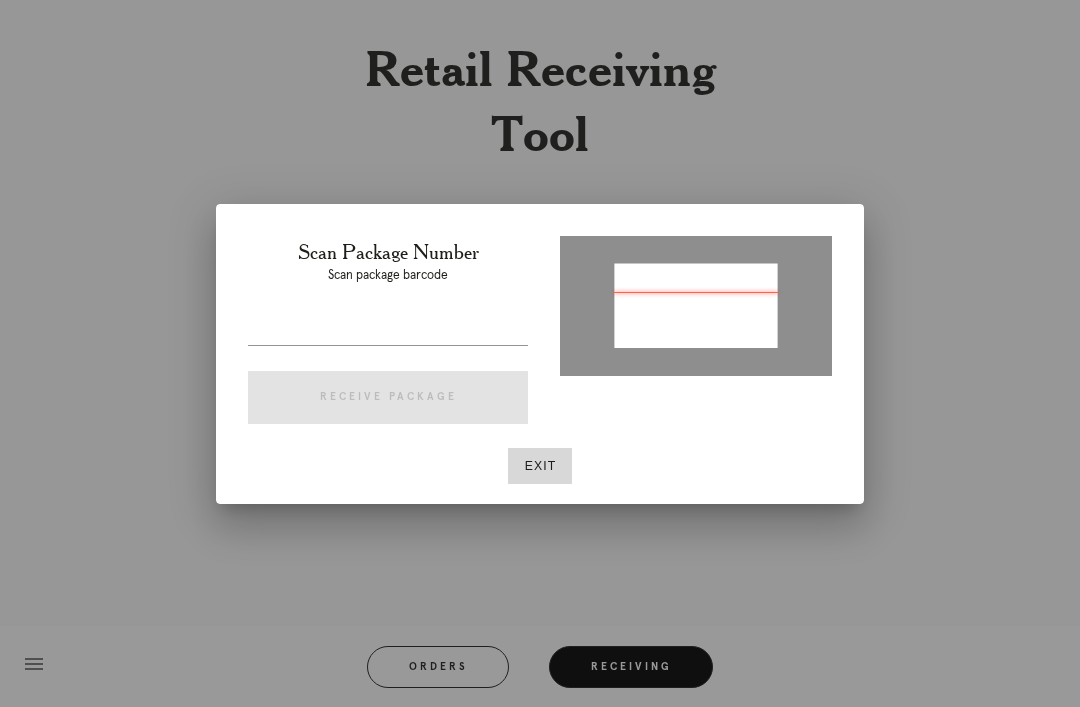 type on "P566828027653671" 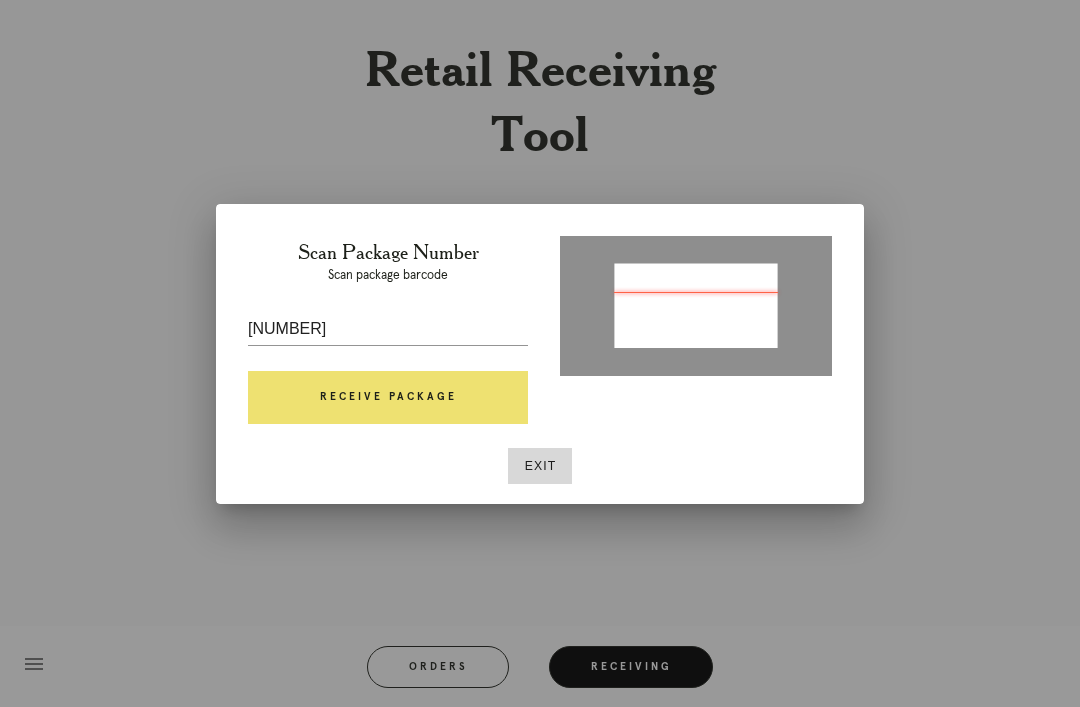 click on "Receive Package" at bounding box center (388, 398) 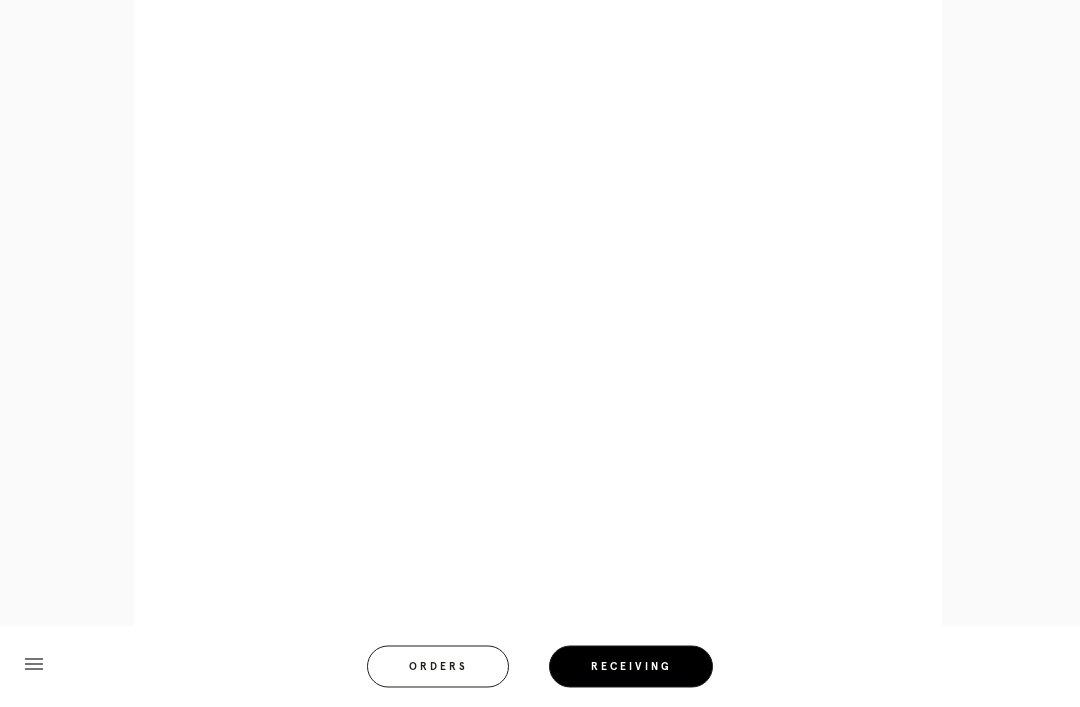 scroll, scrollTop: 858, scrollLeft: 0, axis: vertical 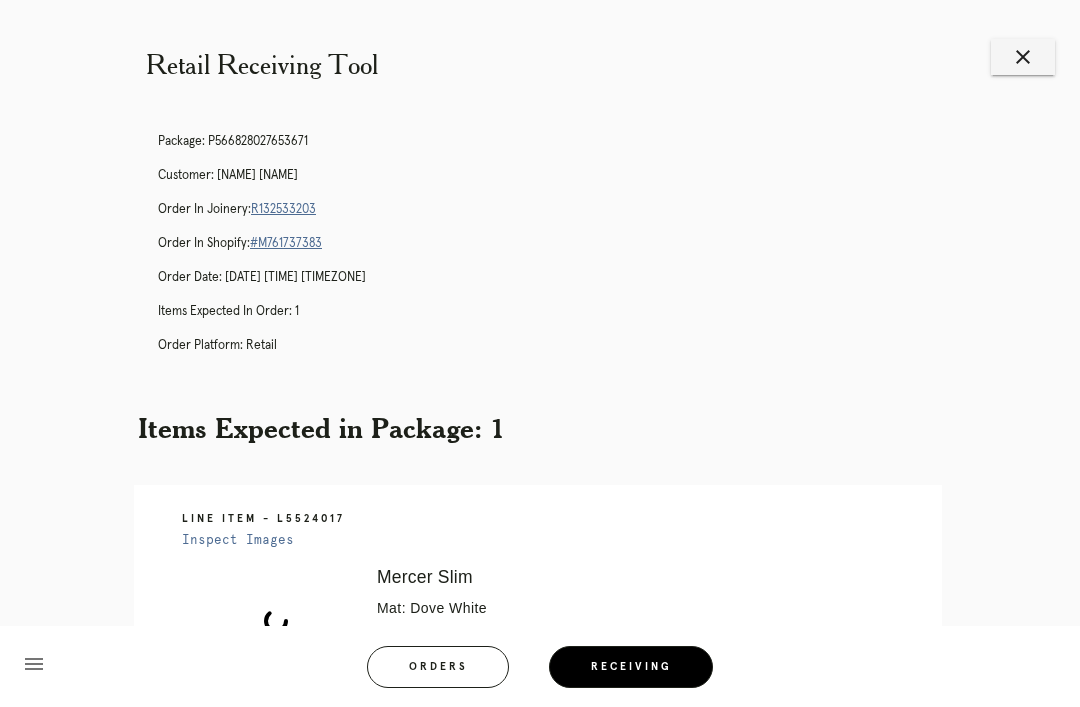 click on "Receiving" at bounding box center (631, 667) 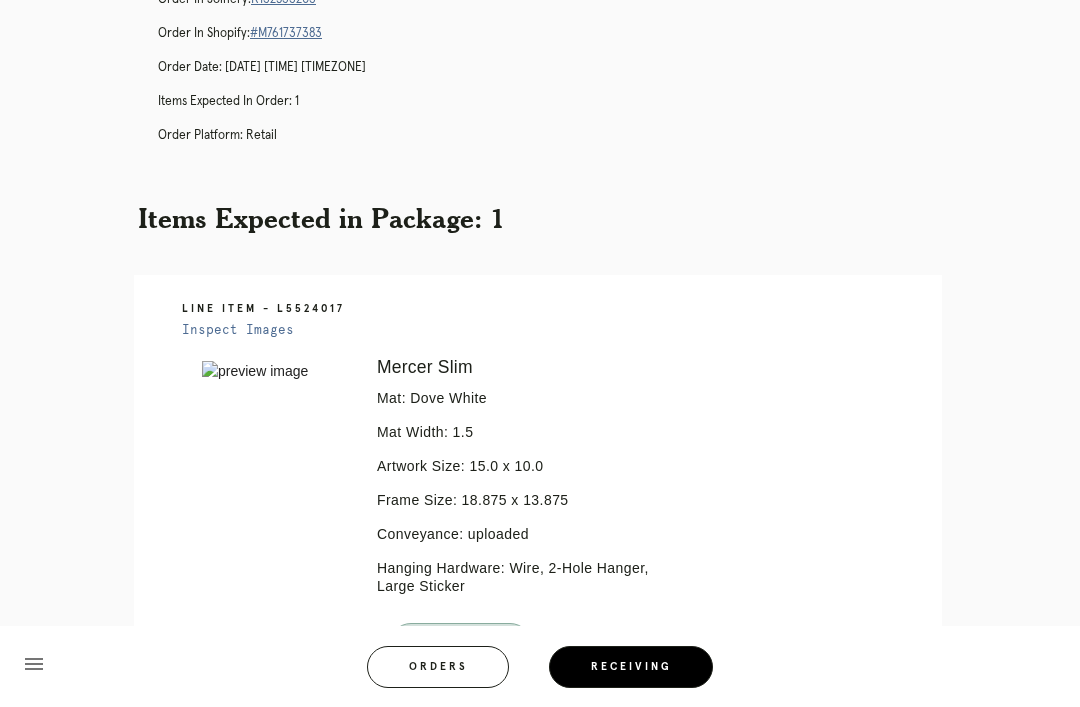 scroll, scrollTop: 0, scrollLeft: 0, axis: both 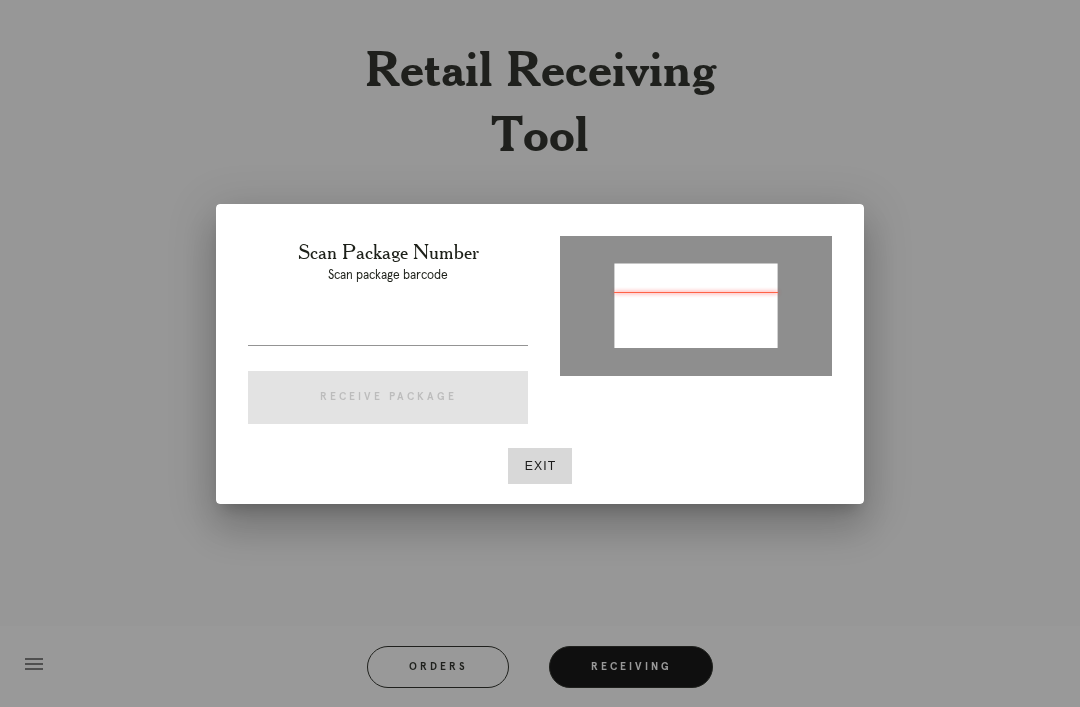 type on "P819911174291624" 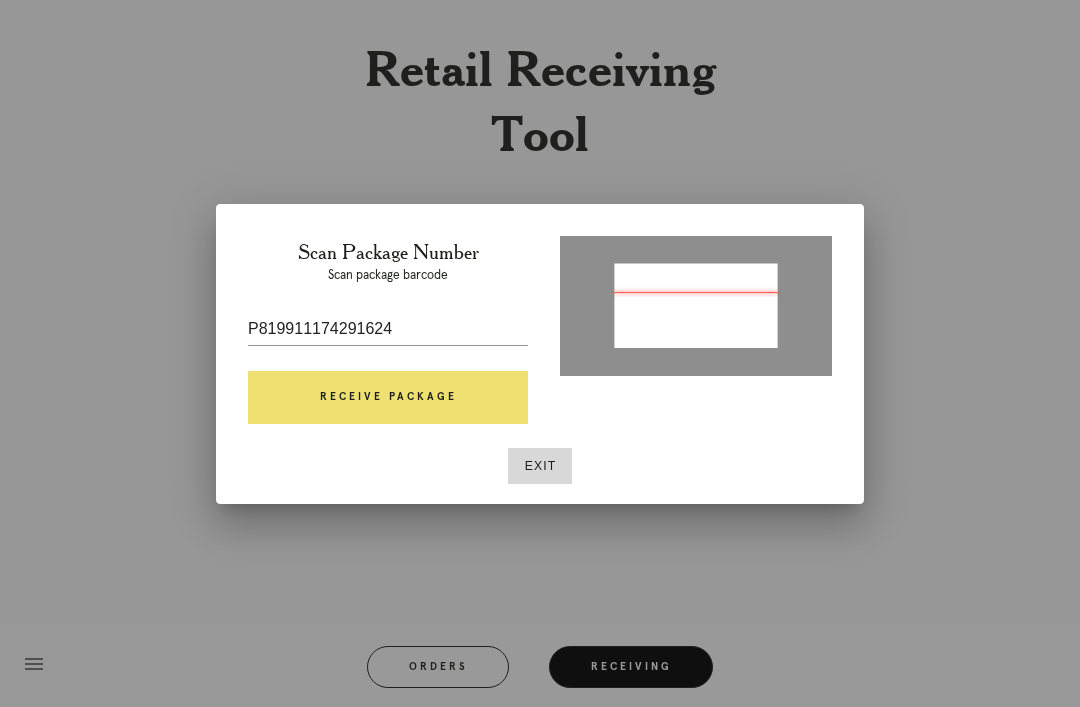click on "Receive Package" at bounding box center [388, 398] 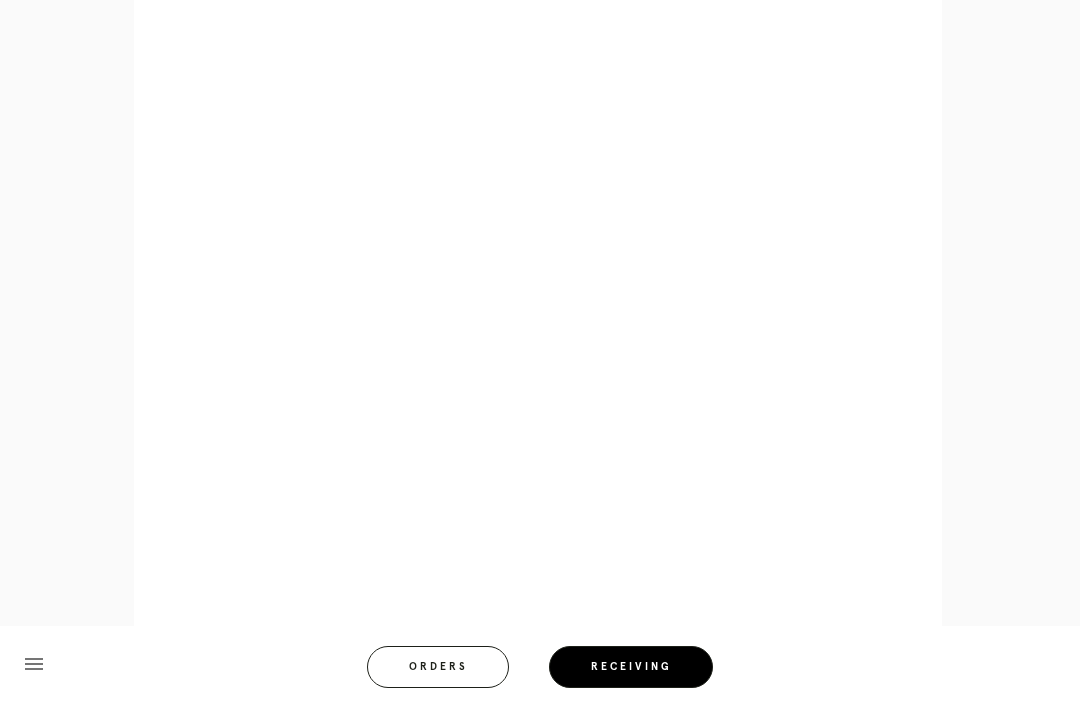 scroll, scrollTop: 858, scrollLeft: 0, axis: vertical 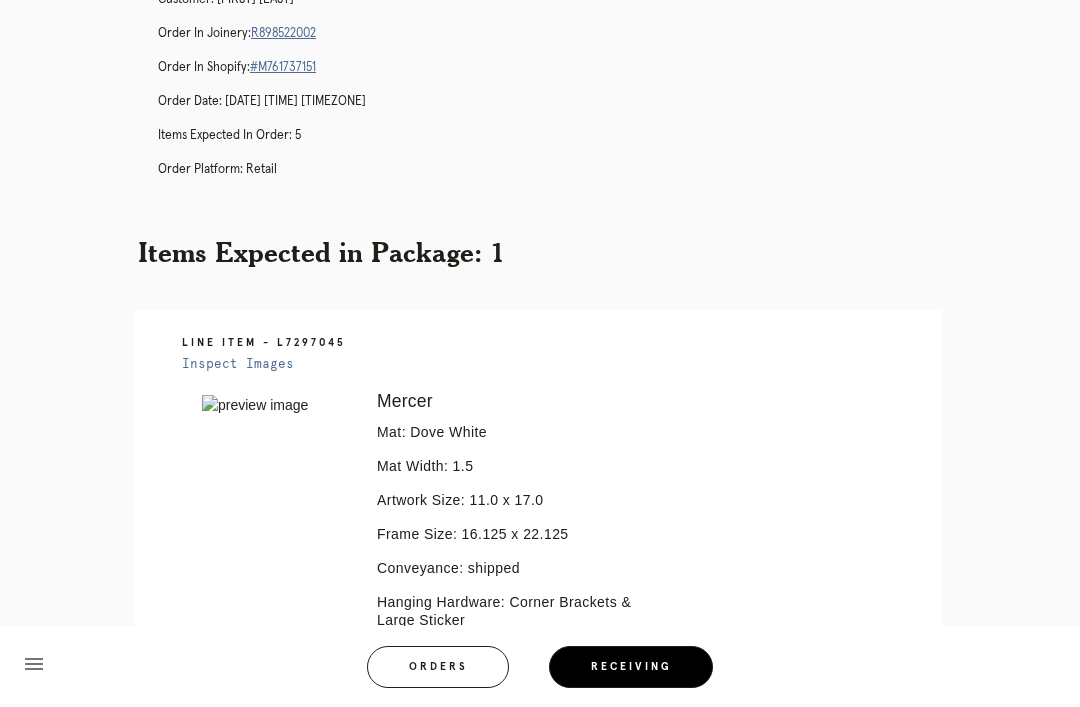 click on "Receiving" at bounding box center [631, 667] 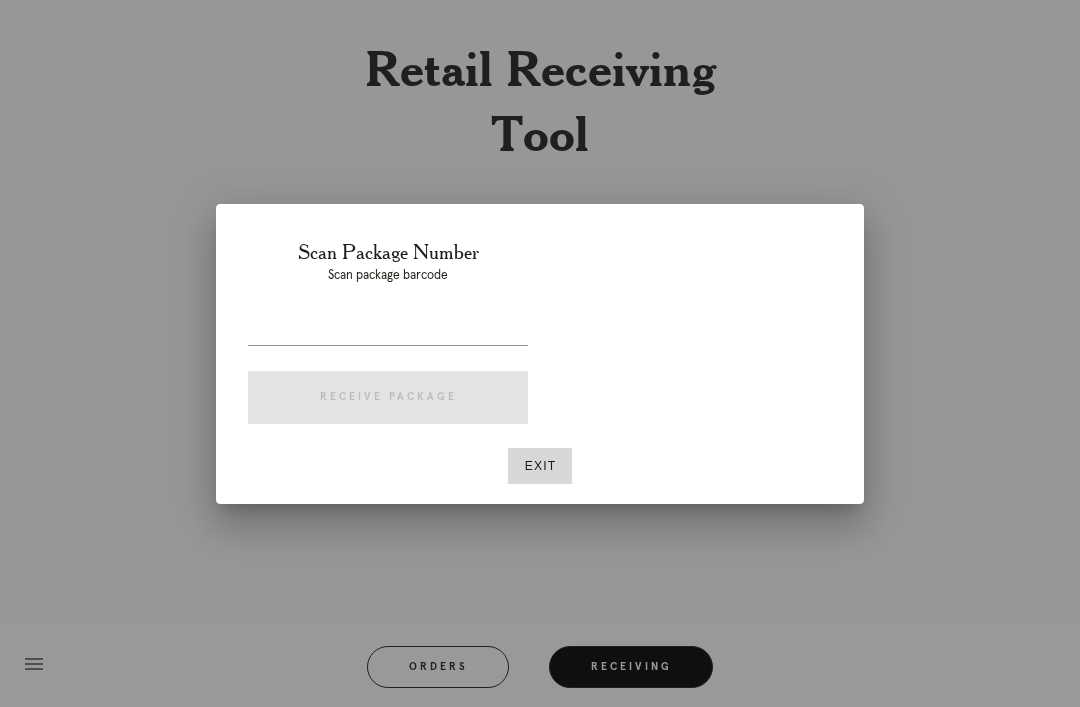 scroll, scrollTop: 0, scrollLeft: 0, axis: both 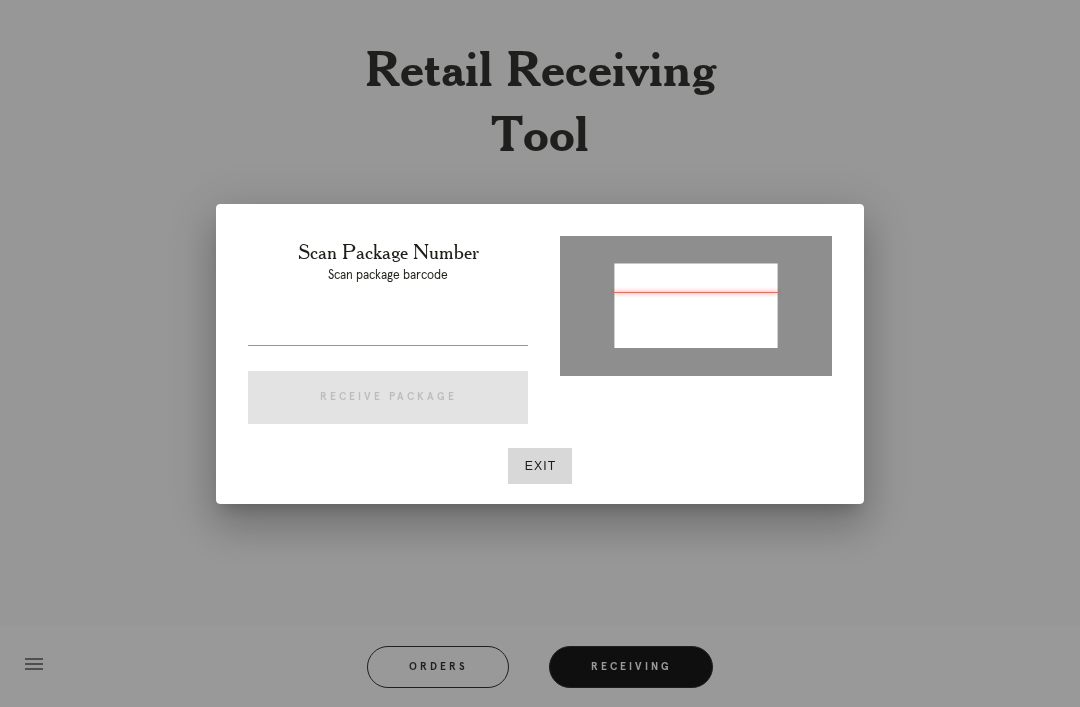 type on "P452106120861300" 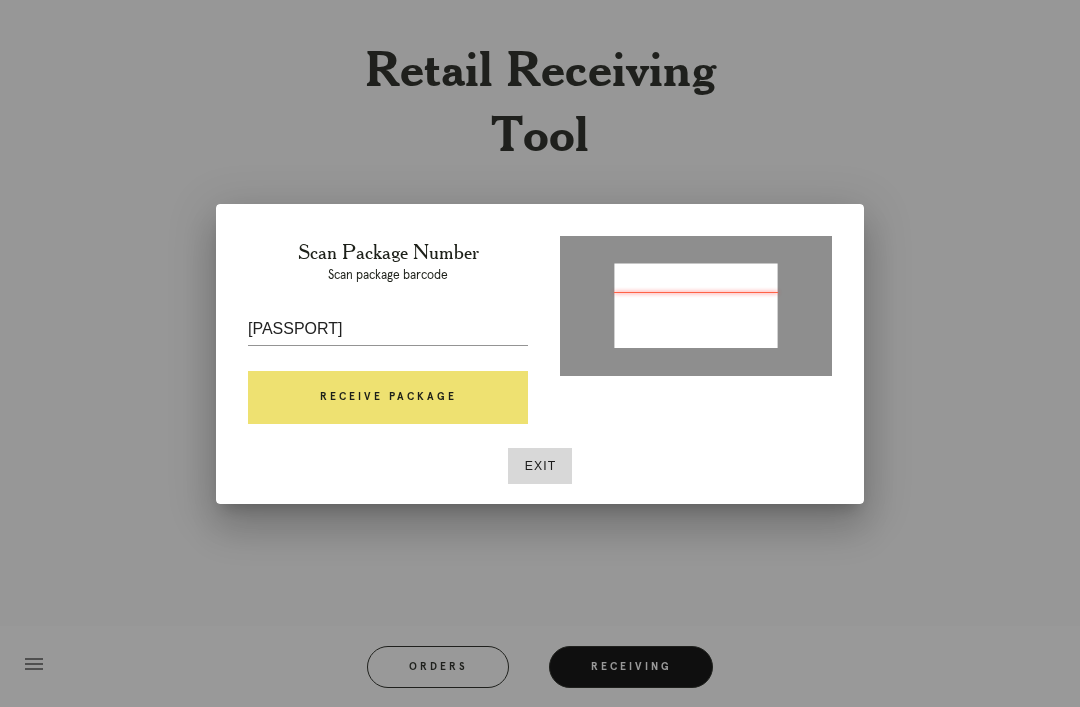 click on "Receive Package" at bounding box center [388, 398] 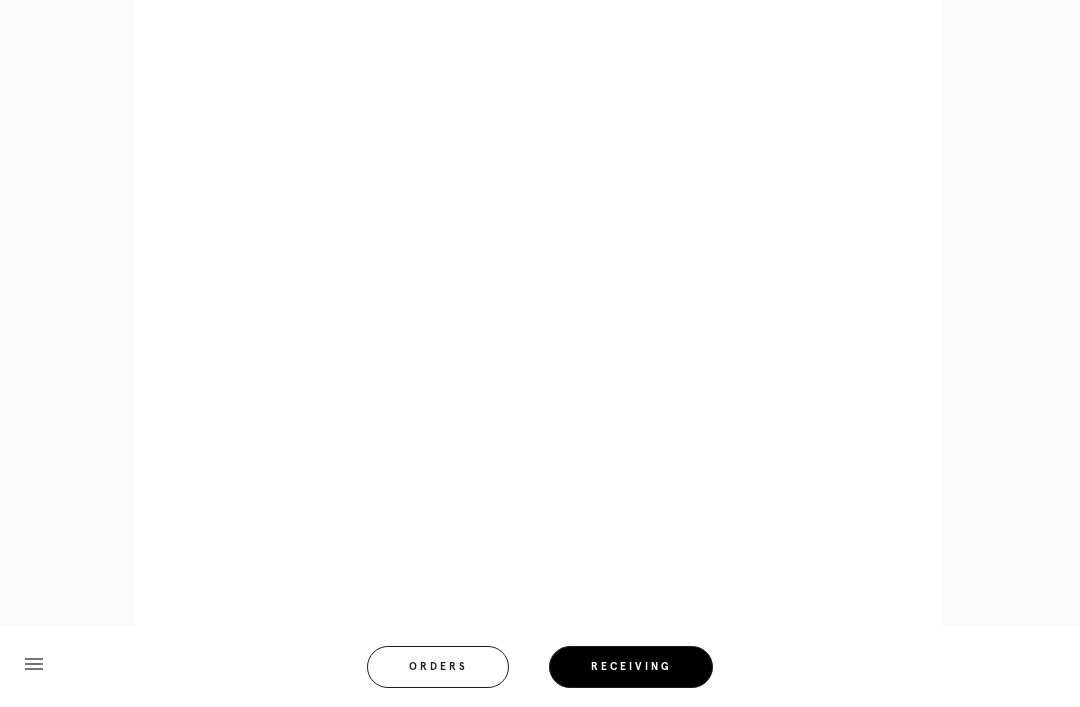 scroll, scrollTop: 999, scrollLeft: 0, axis: vertical 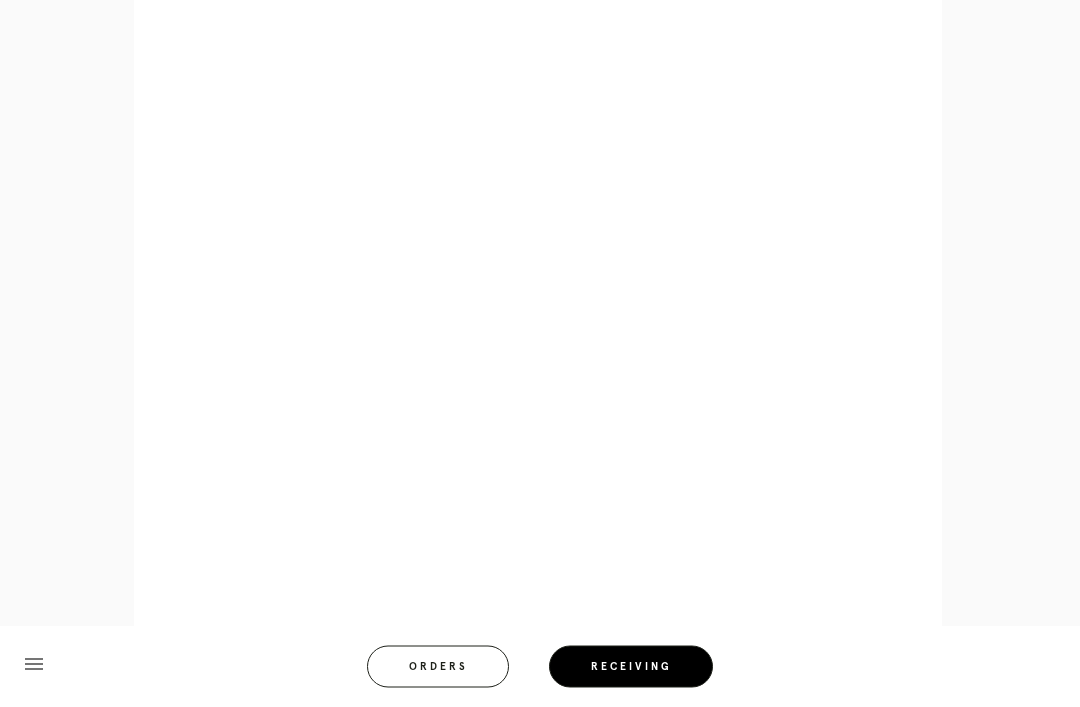click on "menu
Orders
Receiving
Logged in as:   andrea.guevarra@framebridge.com   Central Austin
Logout" at bounding box center (540, 673) 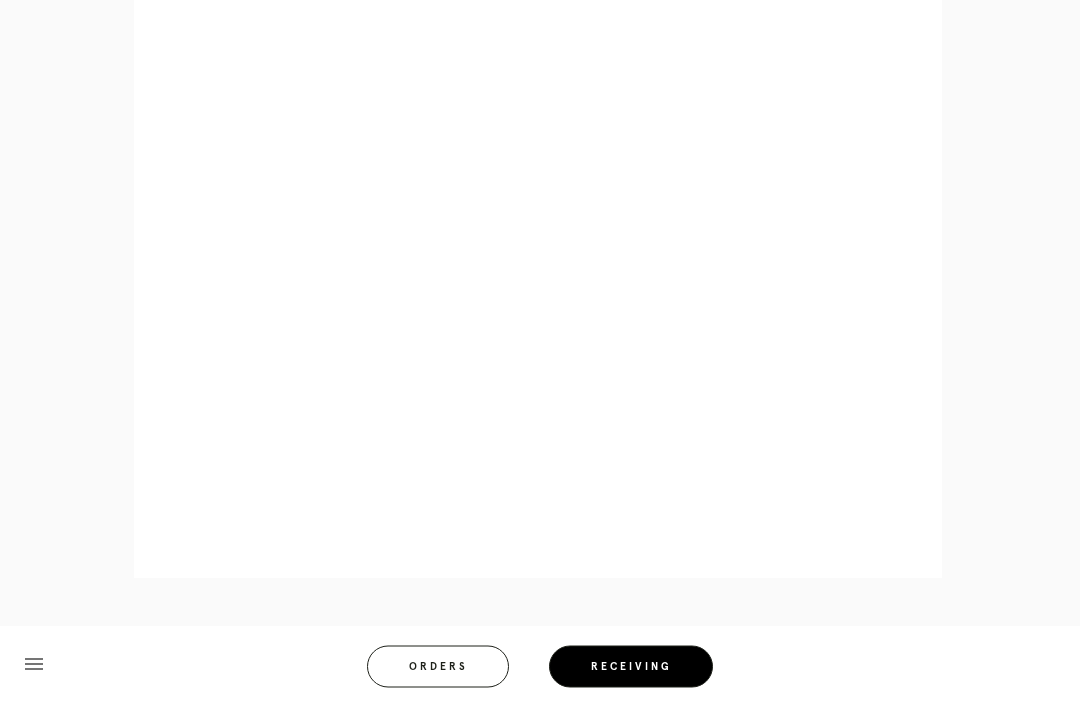scroll, scrollTop: 892, scrollLeft: 0, axis: vertical 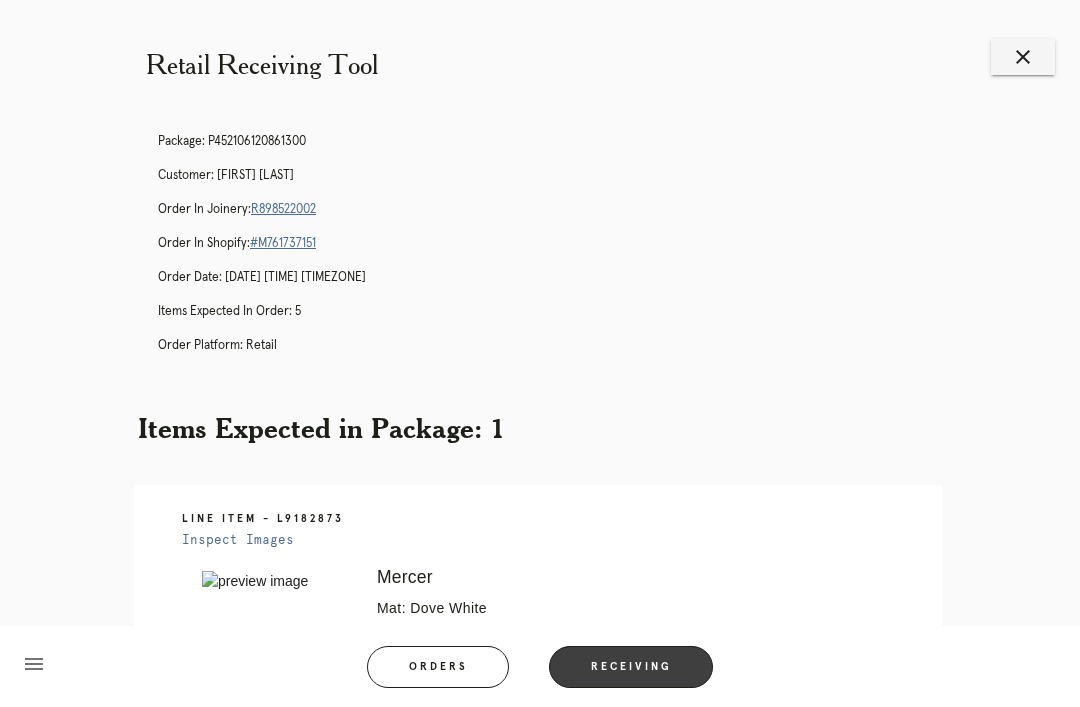 click on "Receiving" at bounding box center [631, 667] 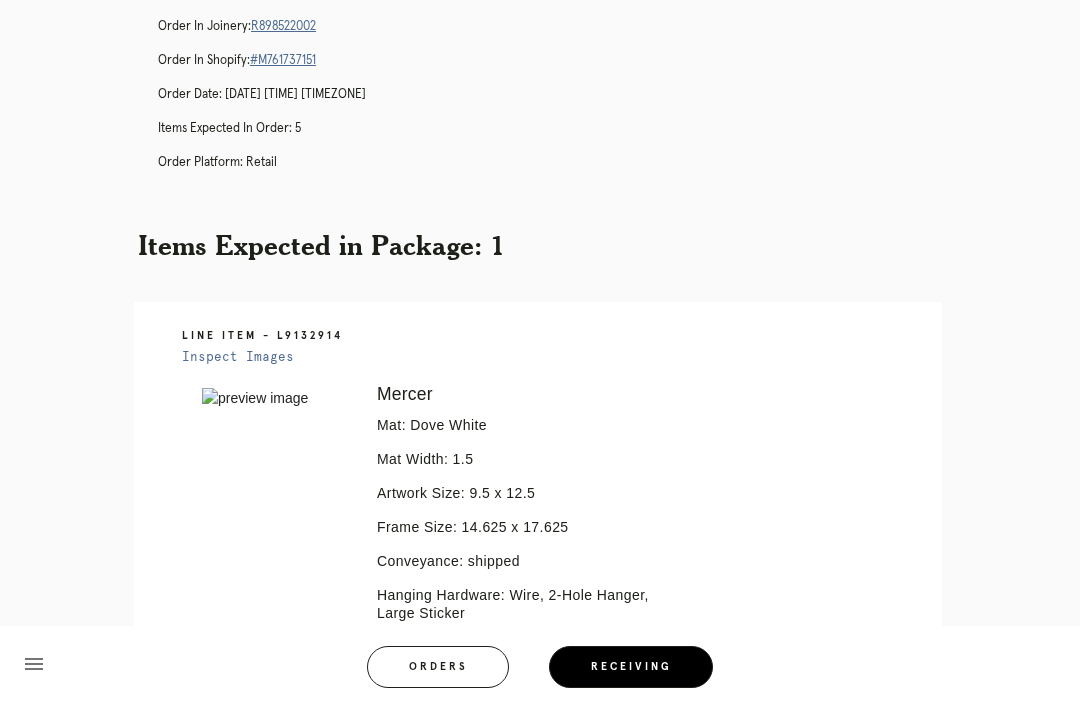 scroll, scrollTop: 181, scrollLeft: 0, axis: vertical 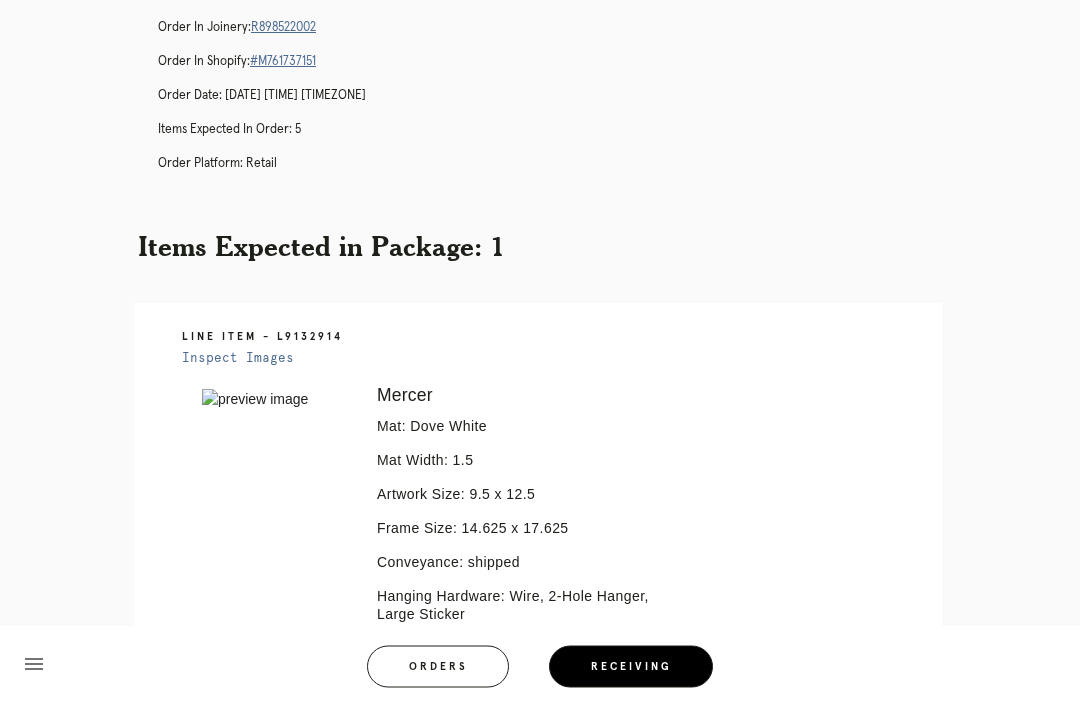 click at bounding box center (275, 400) 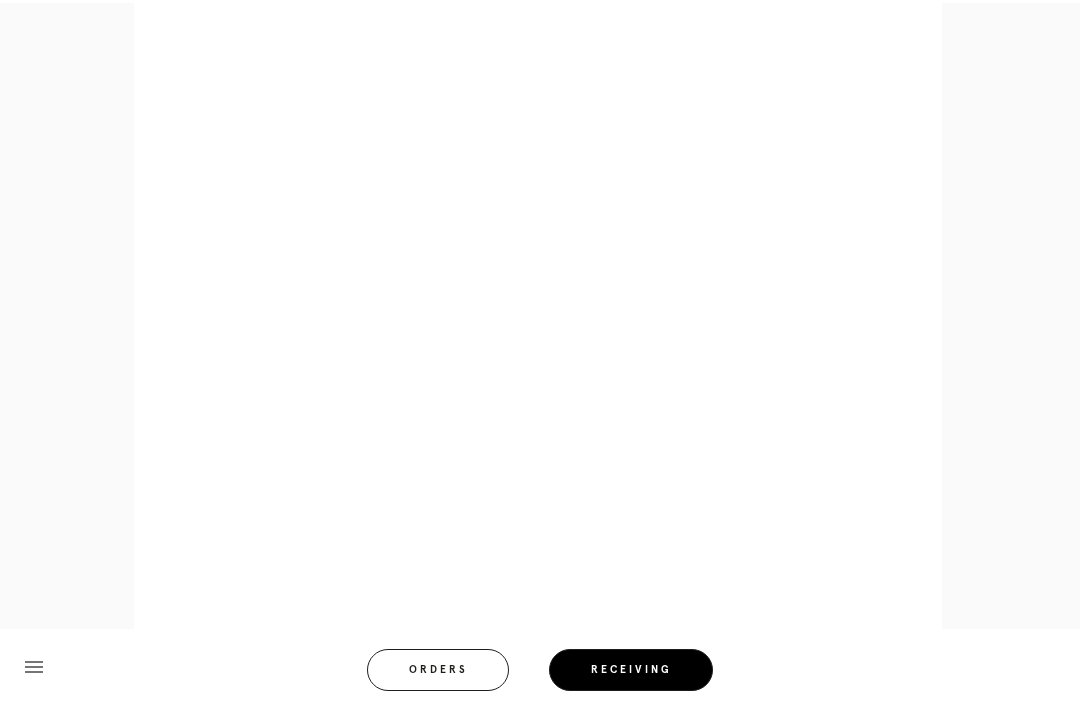 scroll, scrollTop: 858, scrollLeft: 0, axis: vertical 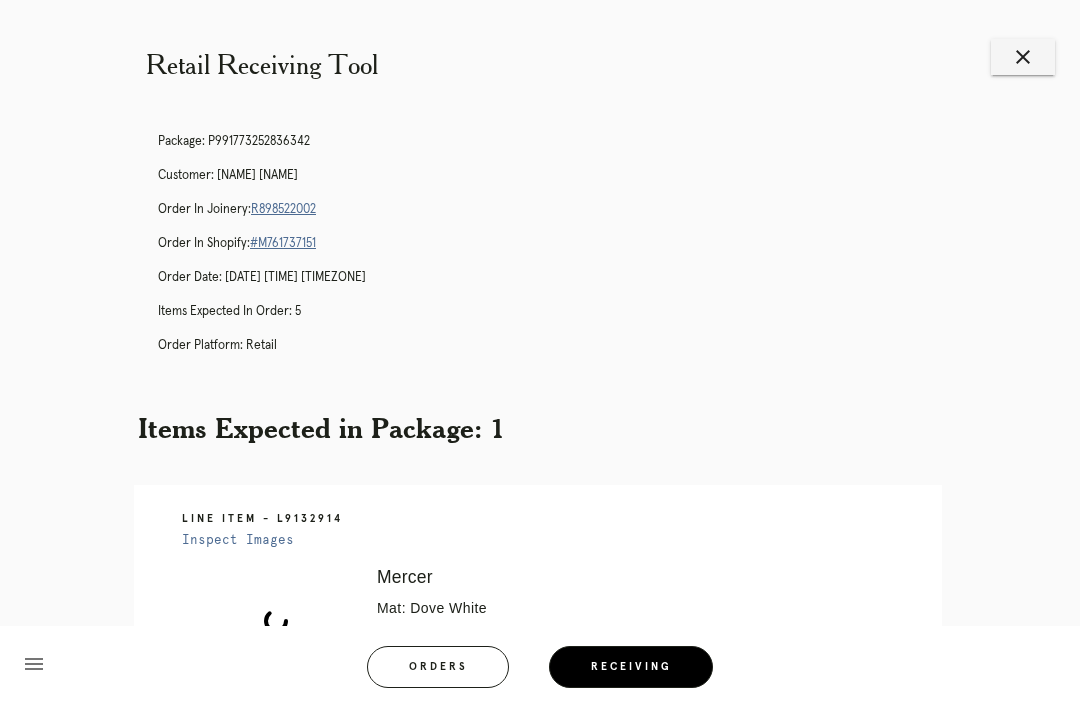 click on "Receiving" at bounding box center (631, 667) 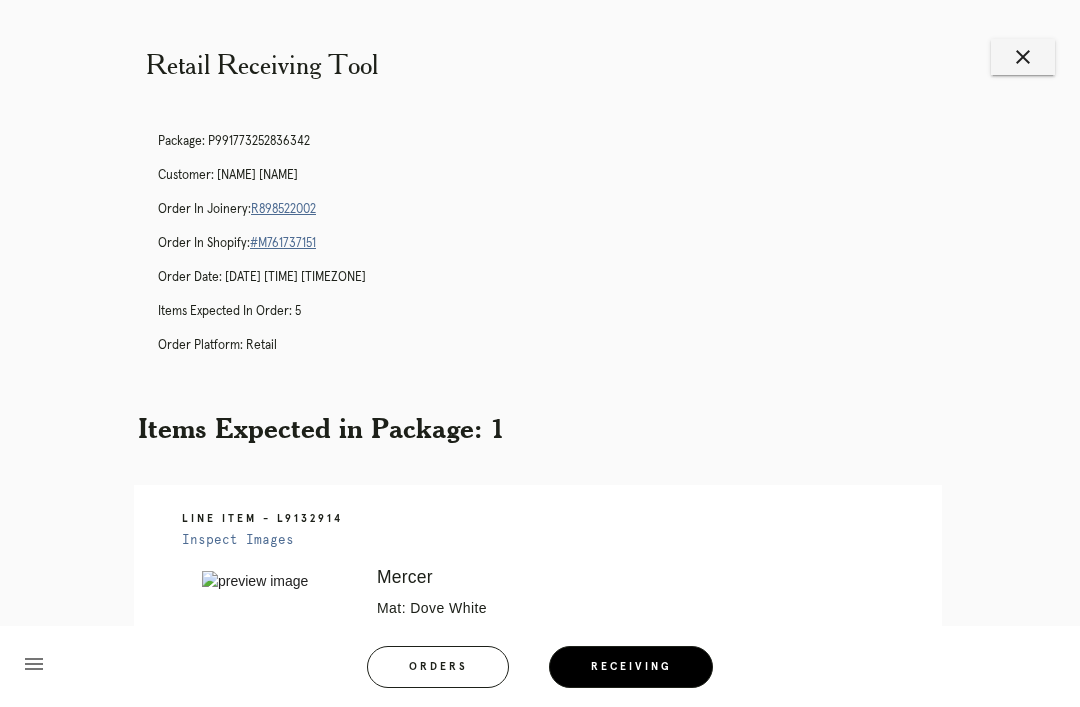 click on "Receiving" at bounding box center [631, 667] 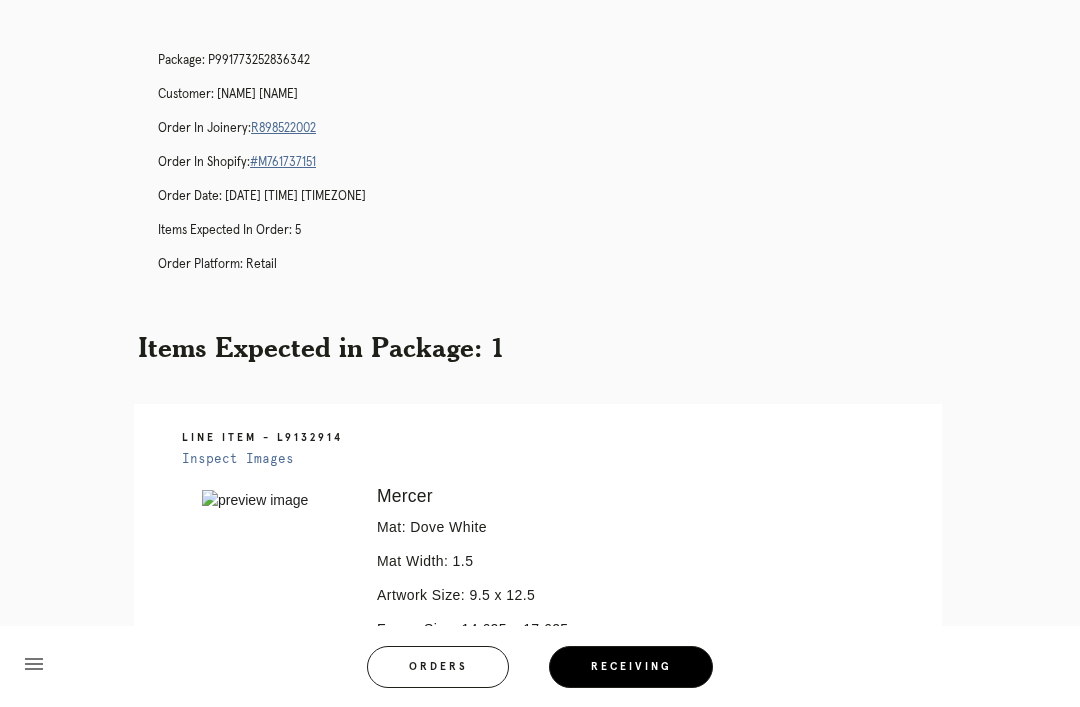 scroll, scrollTop: 0, scrollLeft: 0, axis: both 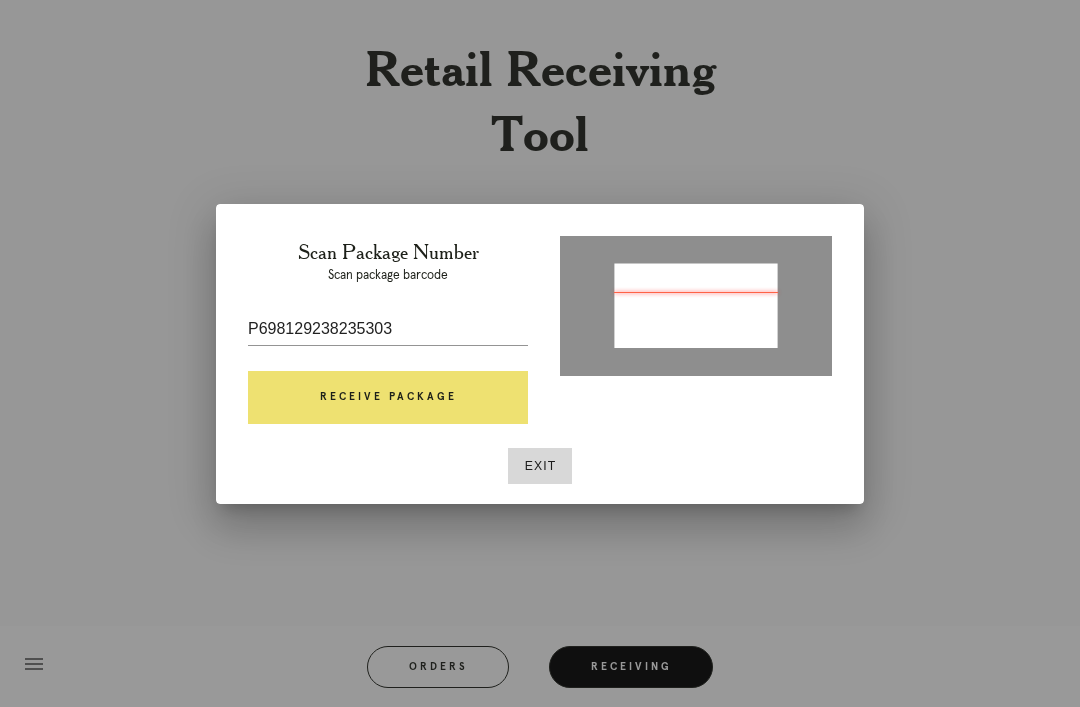type on "L3W130917281925533" 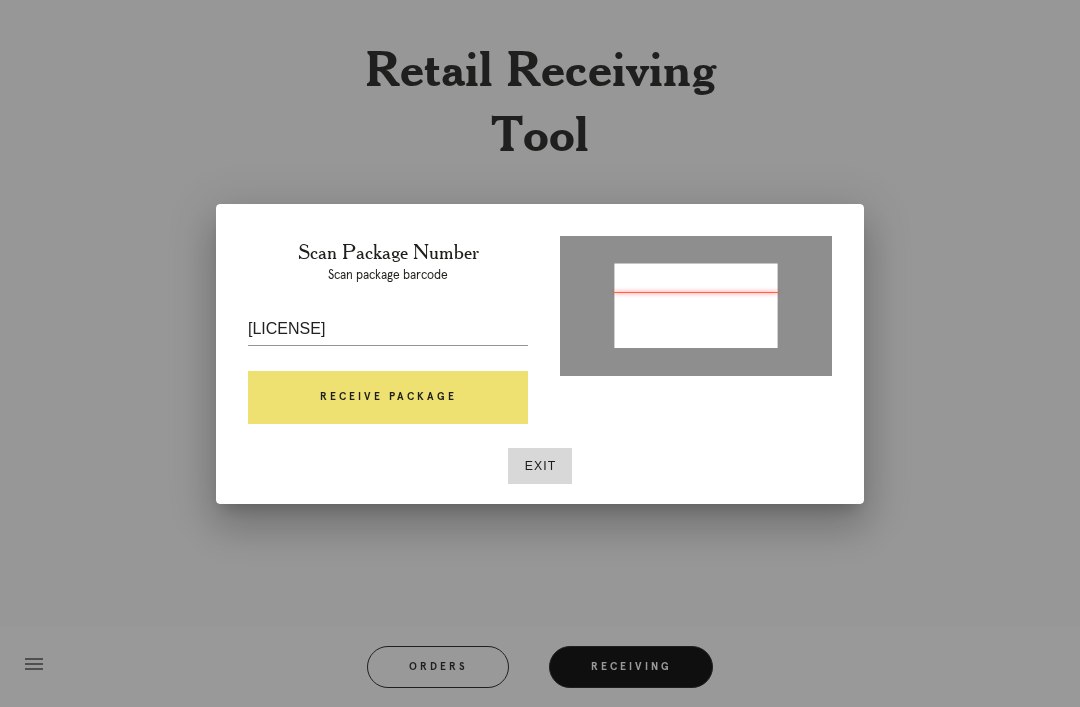 click on "Receive Package" at bounding box center (388, 398) 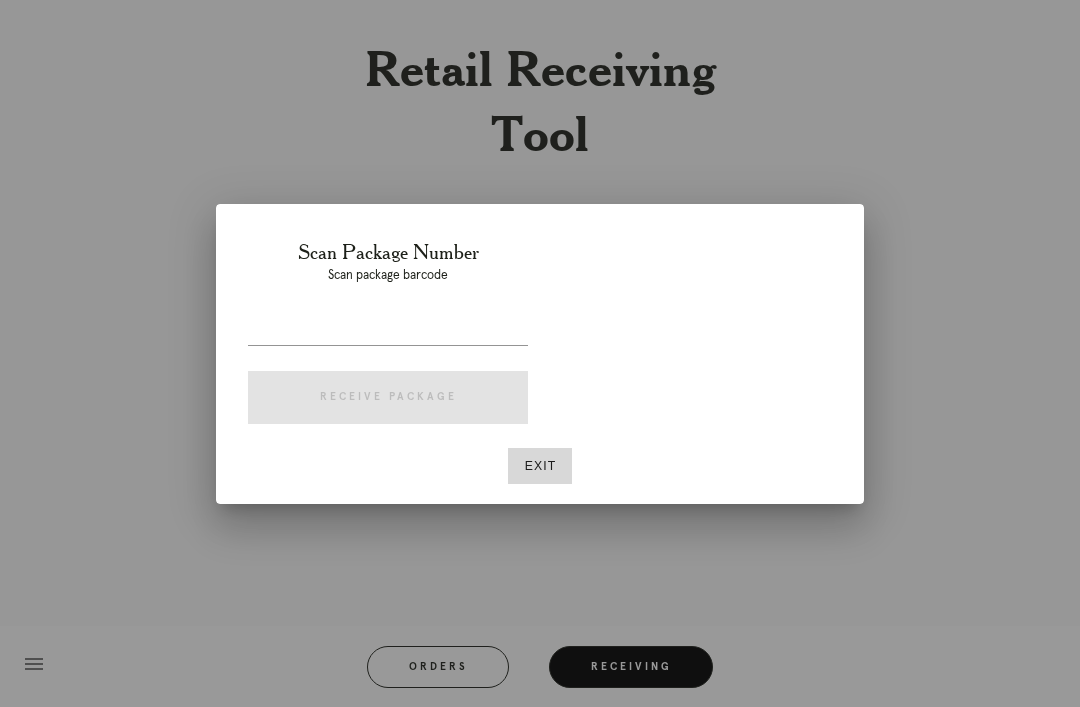 scroll, scrollTop: 0, scrollLeft: 0, axis: both 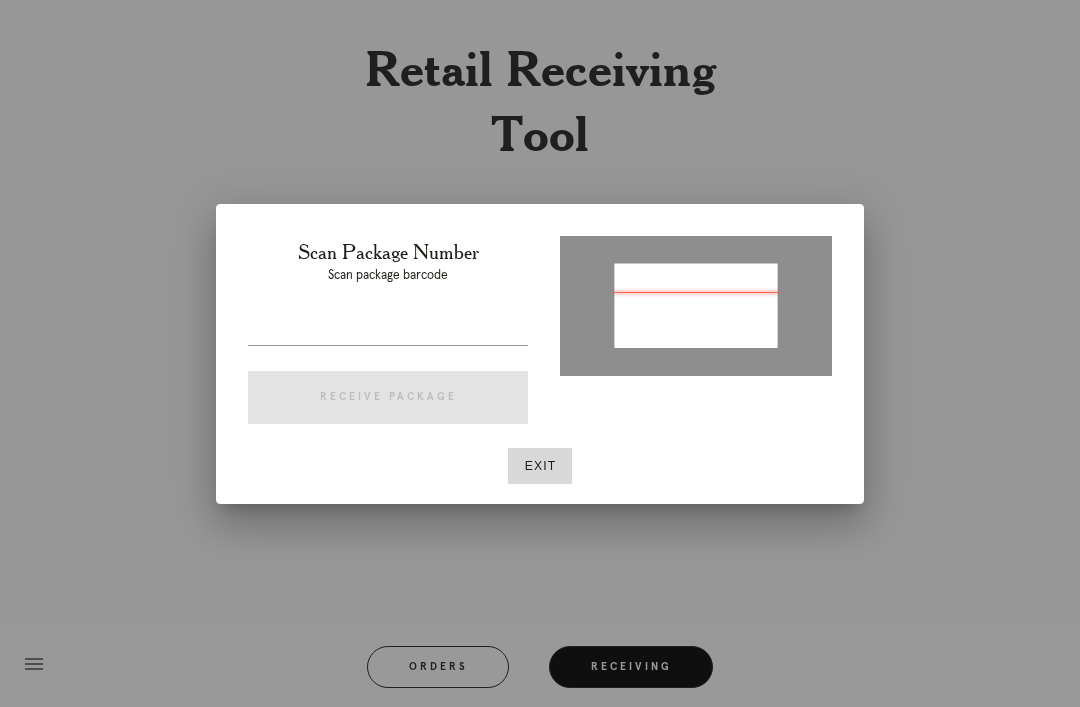 type on "P698129238235303" 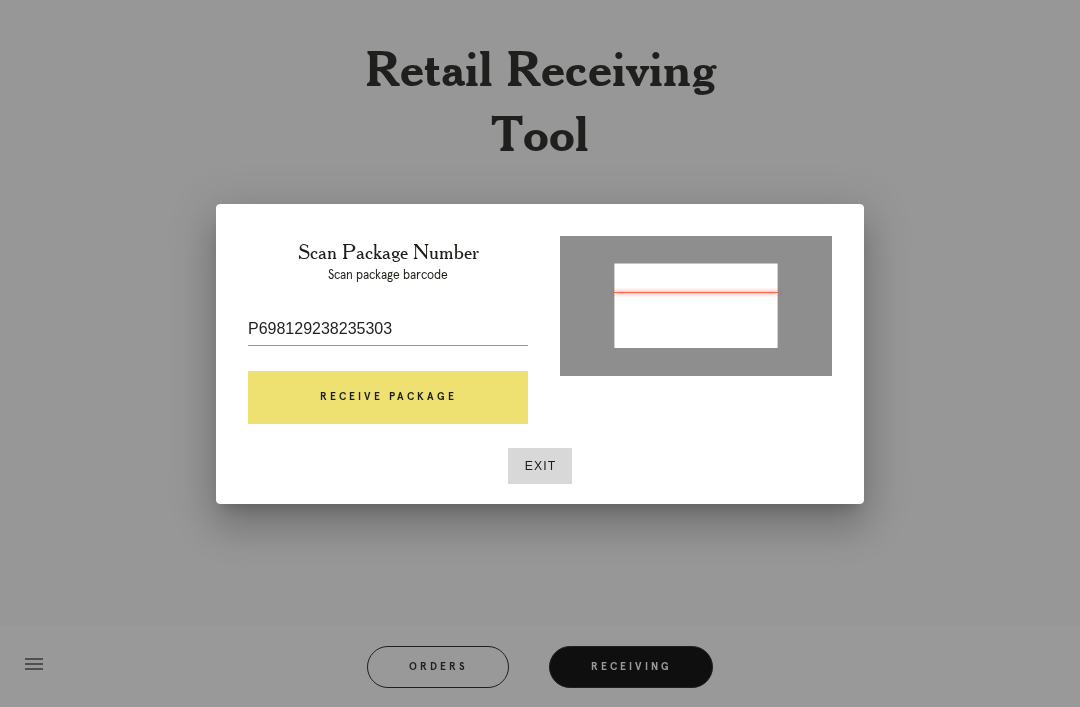 click on "Receive Package" at bounding box center [388, 398] 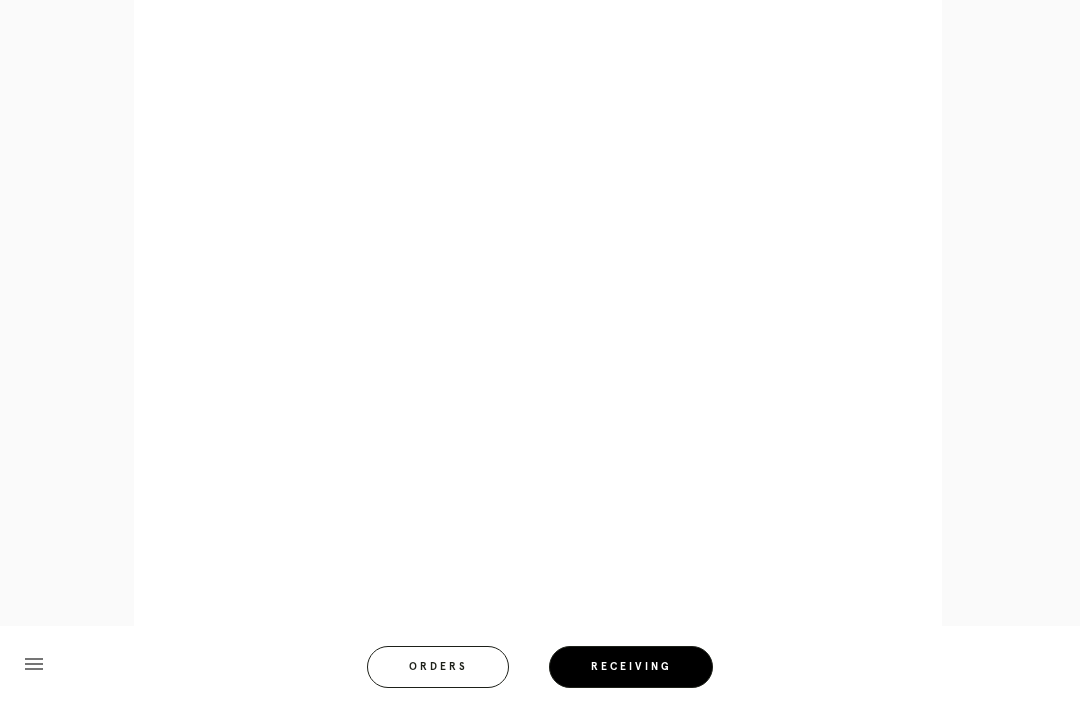 scroll, scrollTop: 858, scrollLeft: 0, axis: vertical 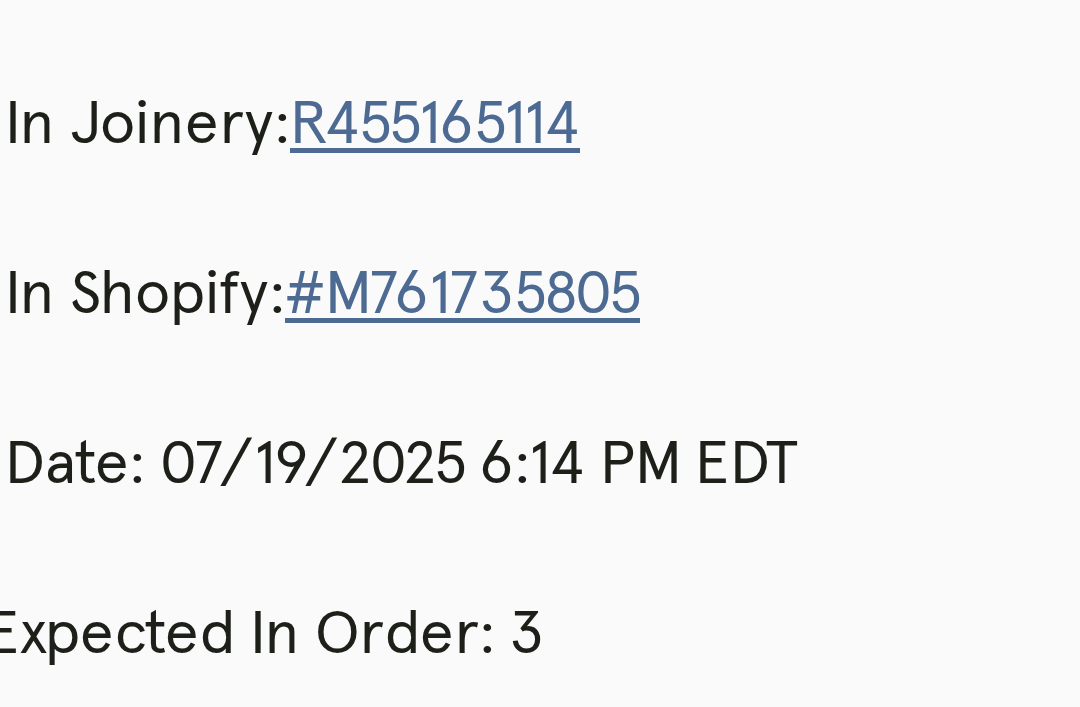 click on "Order Platform: retail" at bounding box center (560, 283) 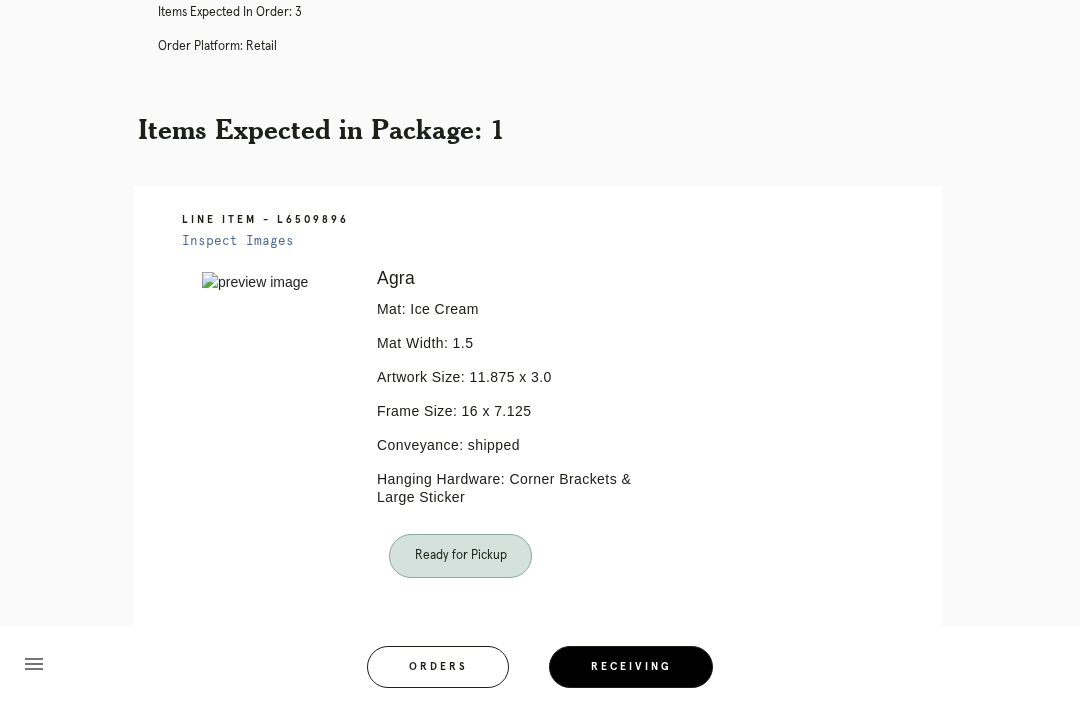 scroll, scrollTop: 0, scrollLeft: 0, axis: both 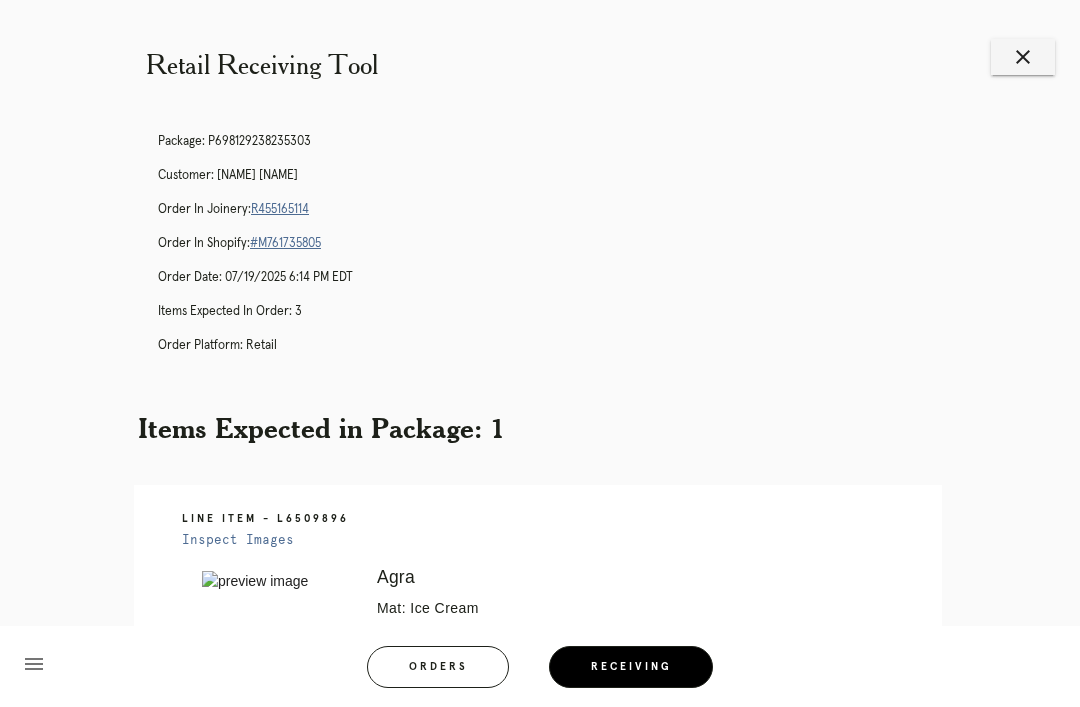 click on "Receiving" at bounding box center (631, 667) 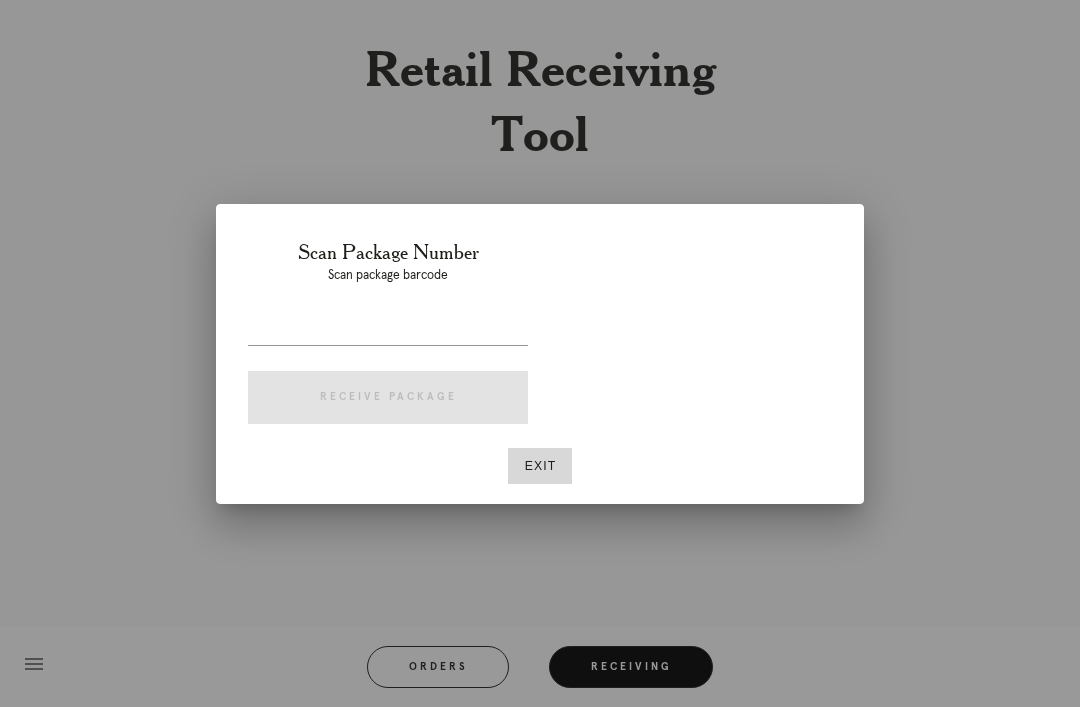 scroll, scrollTop: 0, scrollLeft: 0, axis: both 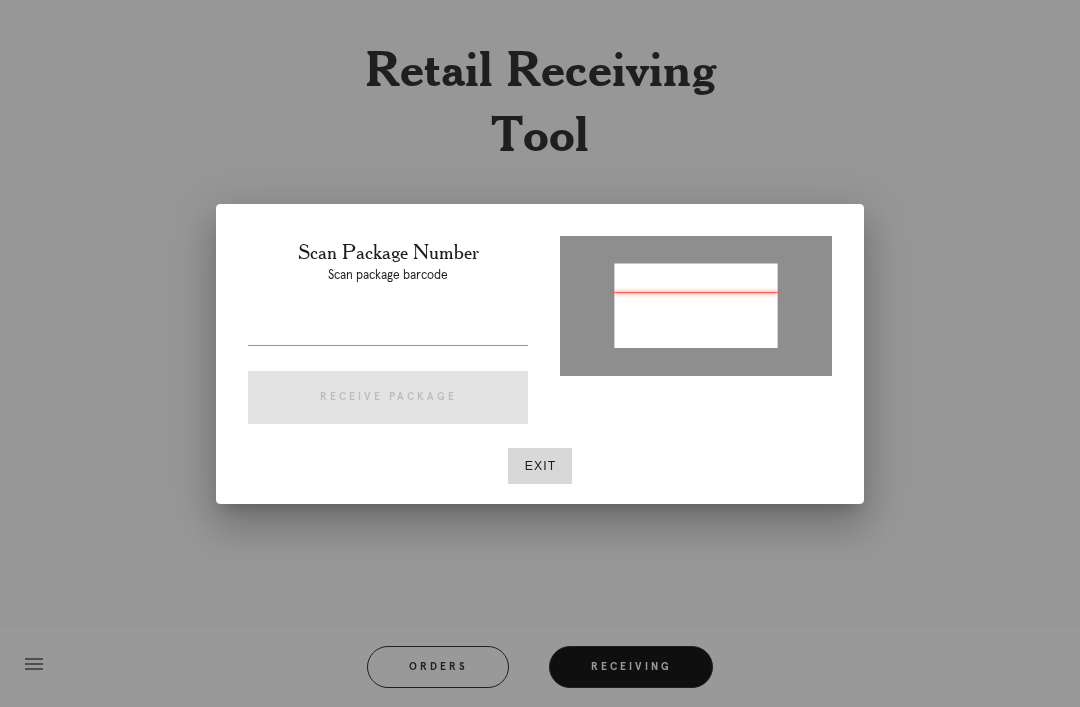 type on "P729817314643555" 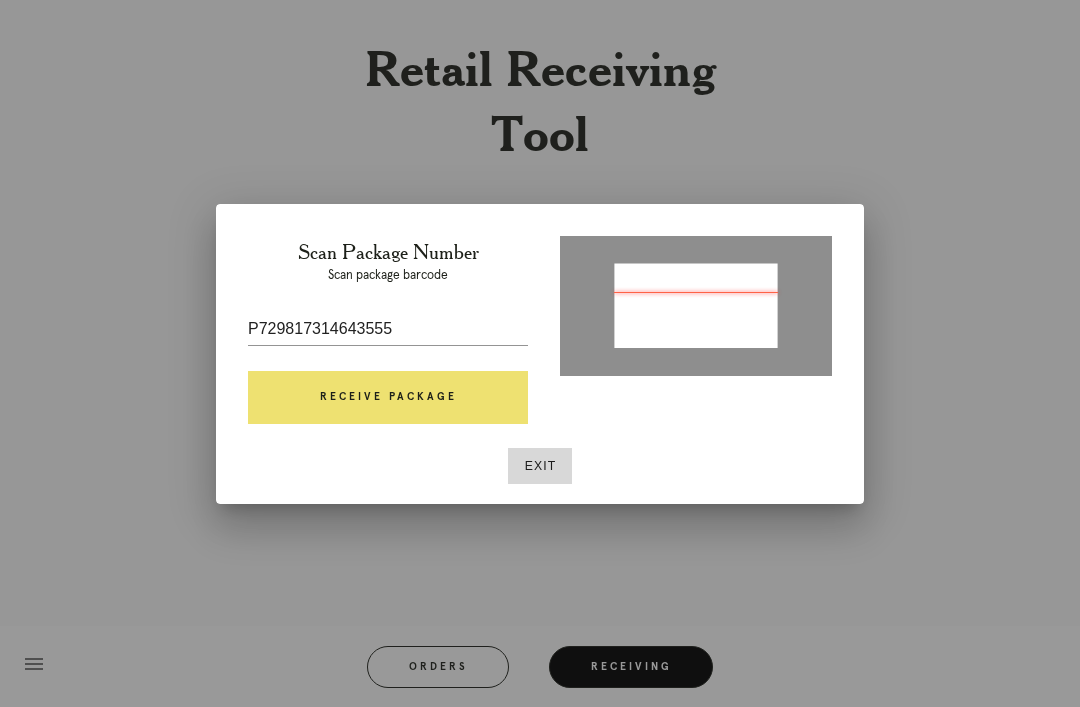 click on "Receive Package" at bounding box center [388, 398] 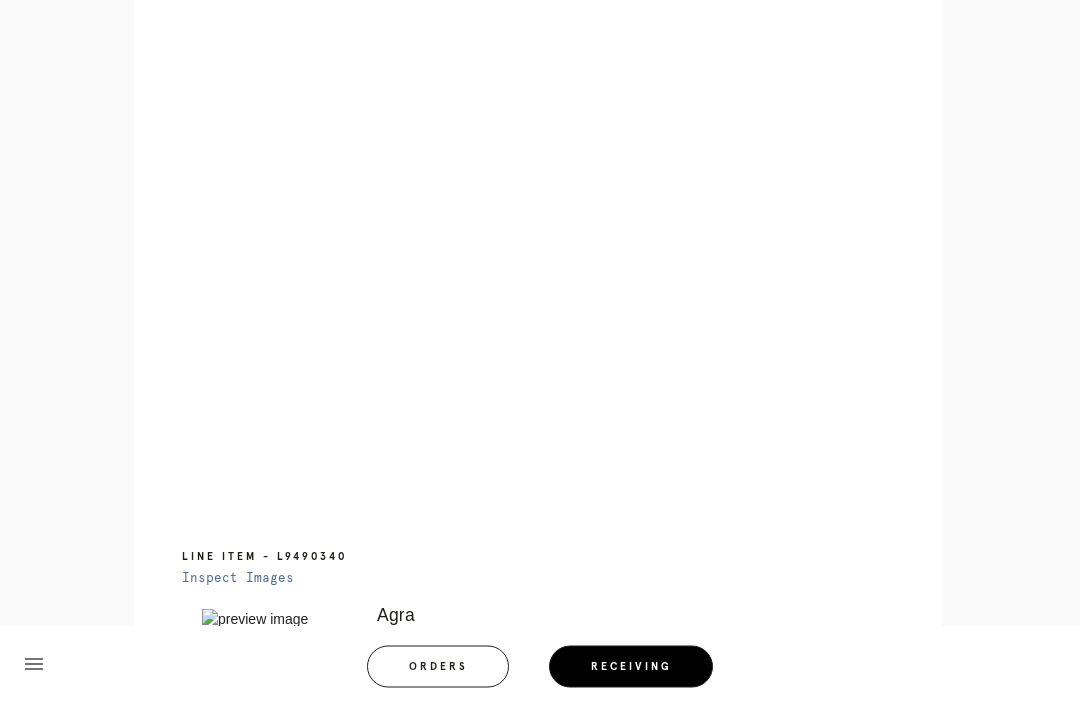 scroll, scrollTop: 949, scrollLeft: 0, axis: vertical 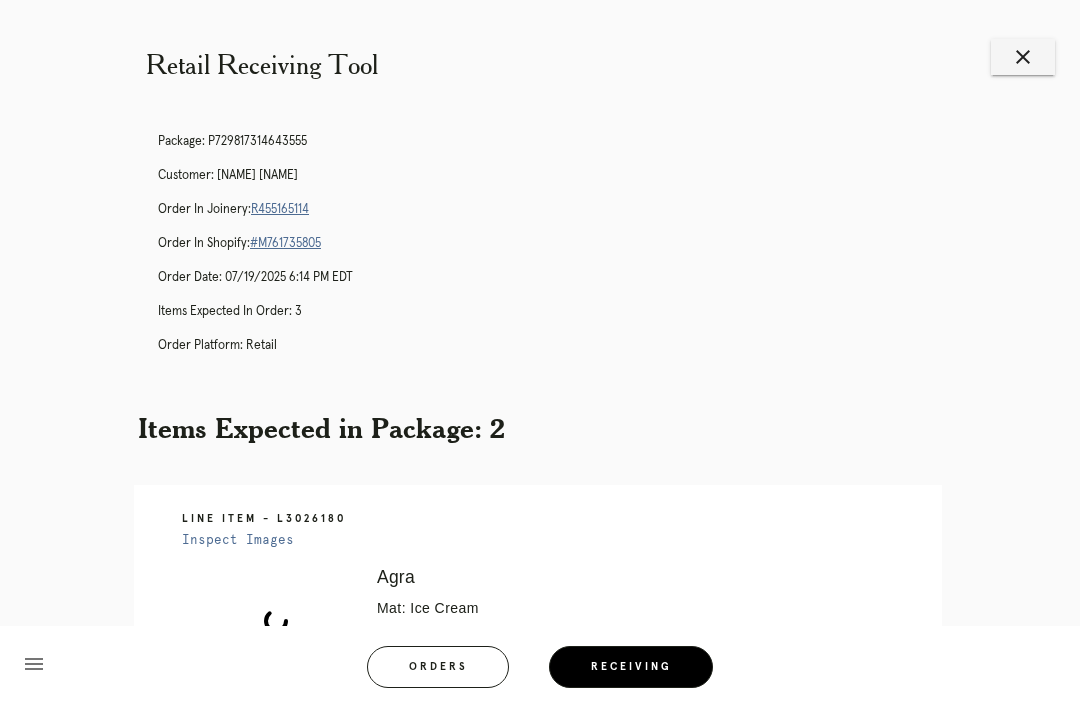click on "Receiving" at bounding box center [631, 667] 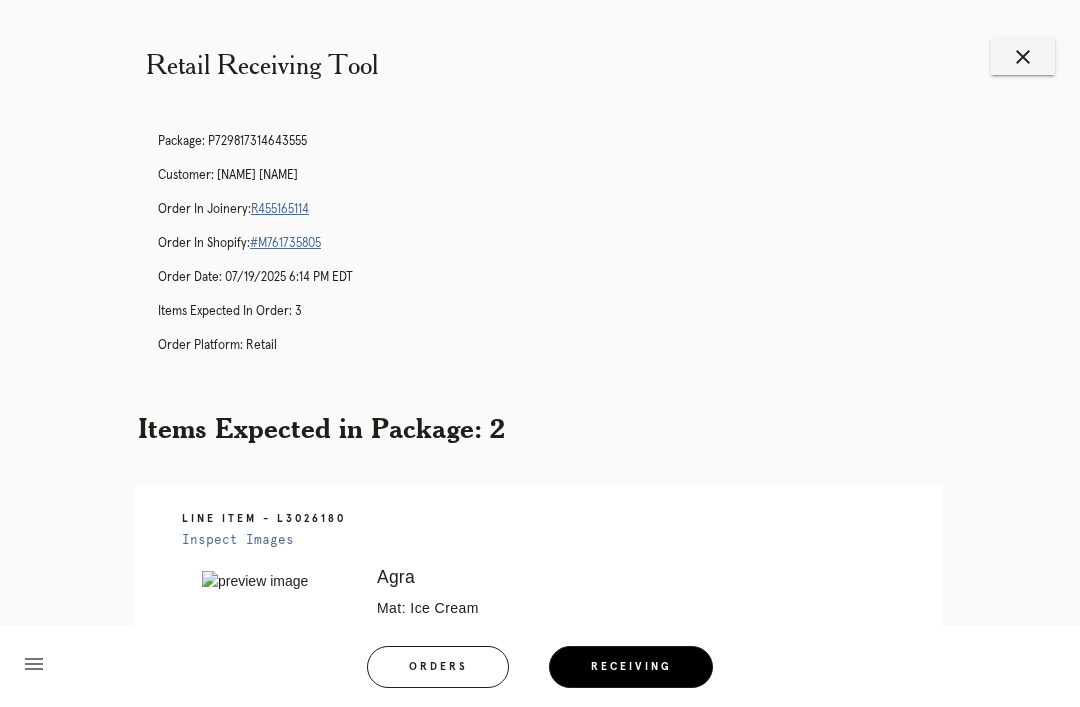 click on "Receiving" at bounding box center [631, 667] 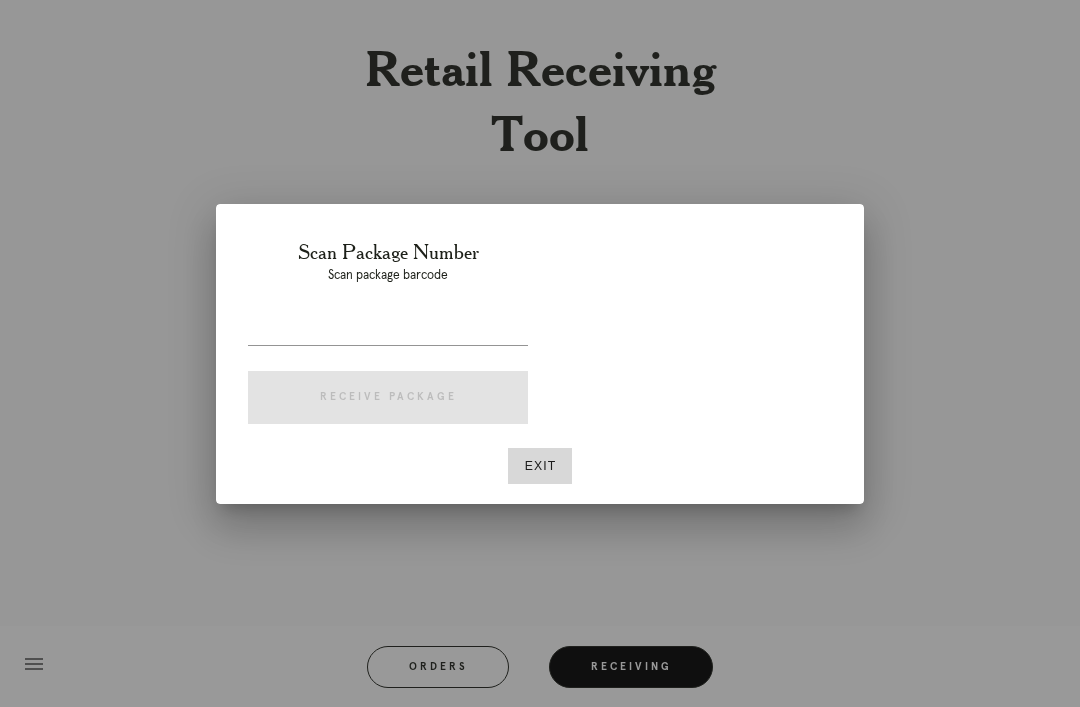 scroll, scrollTop: 0, scrollLeft: 0, axis: both 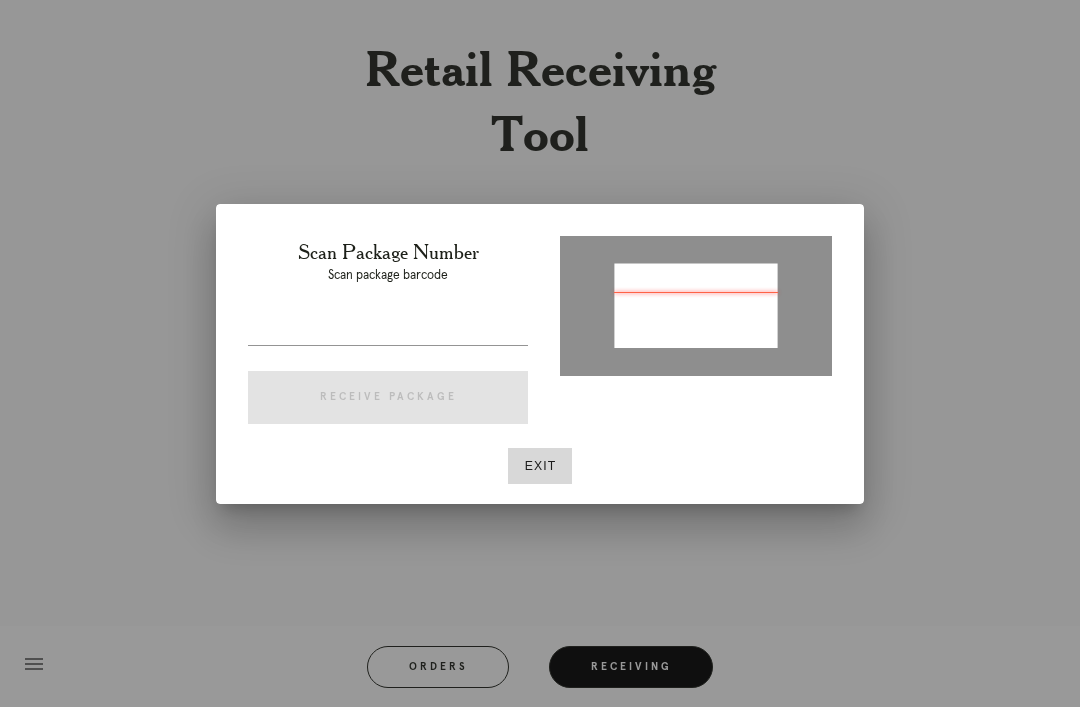 type on "P353236178058040" 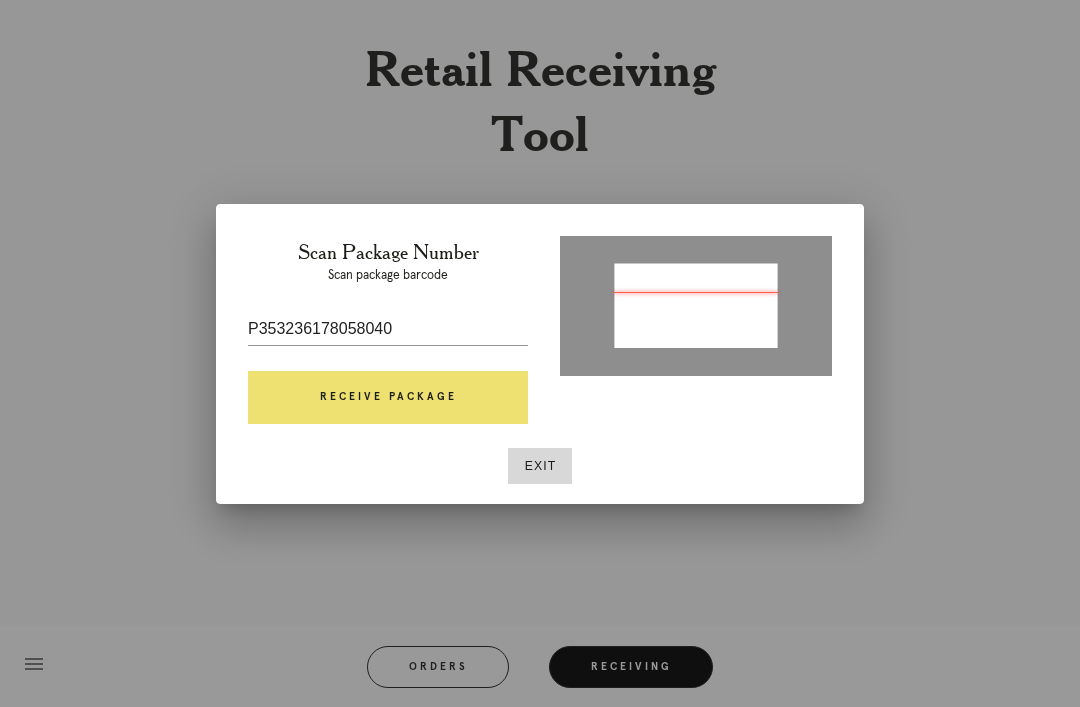 click on "Receive Package" at bounding box center [388, 398] 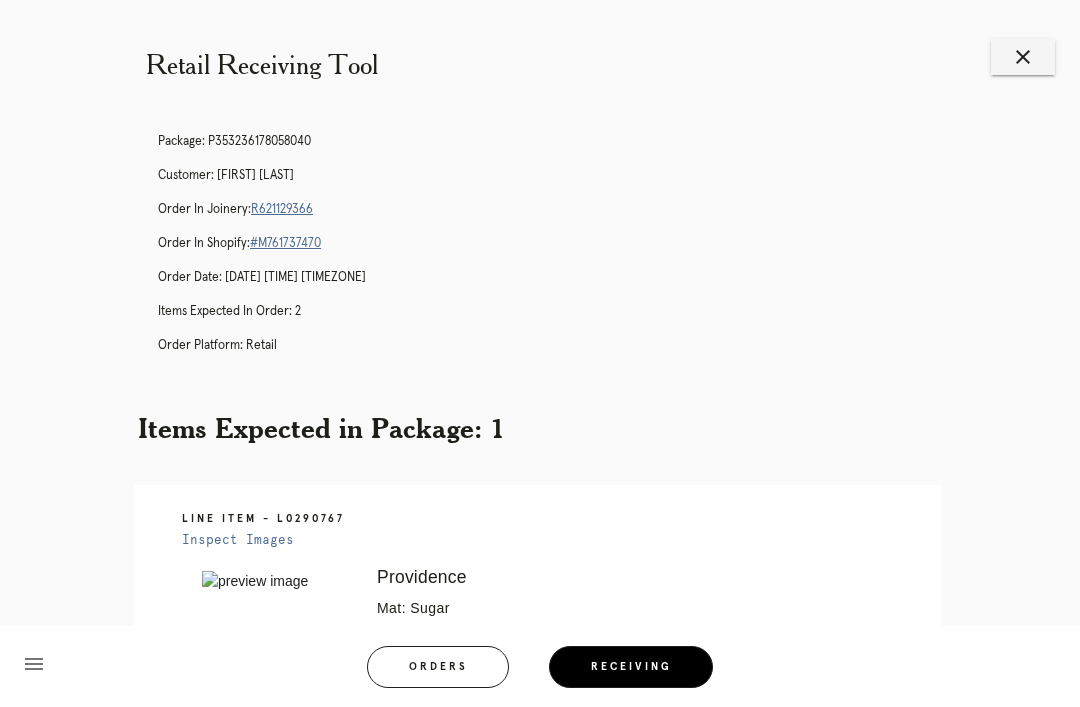 click on "Package: P353236178058040" at bounding box center [560, 142] 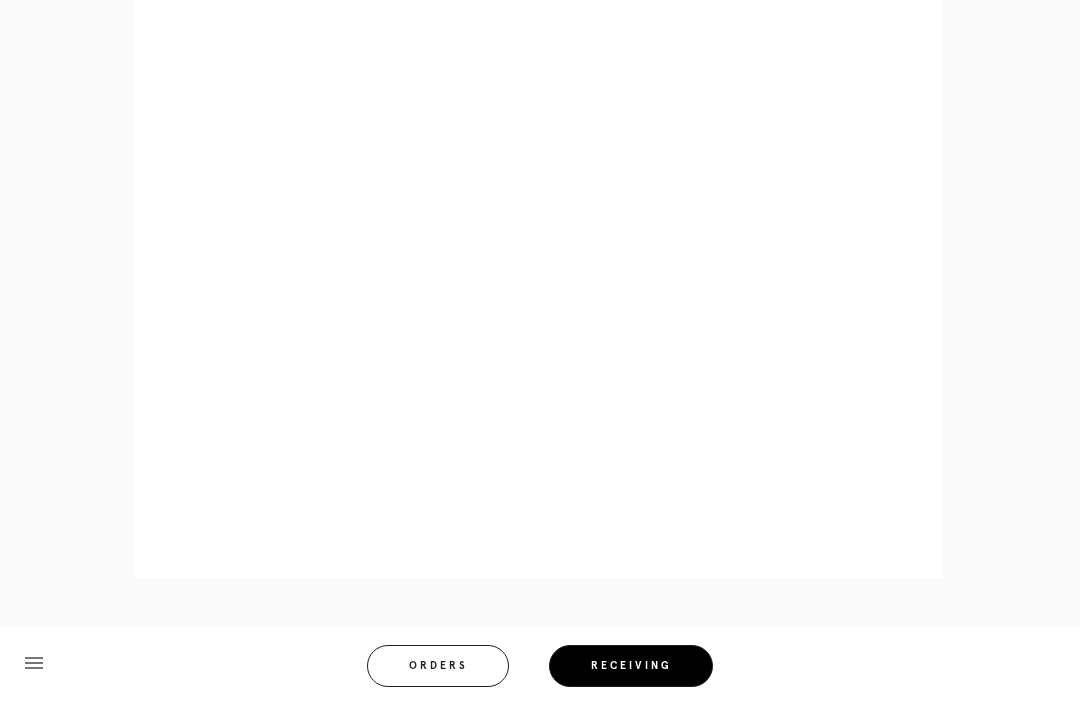 scroll, scrollTop: 910, scrollLeft: 0, axis: vertical 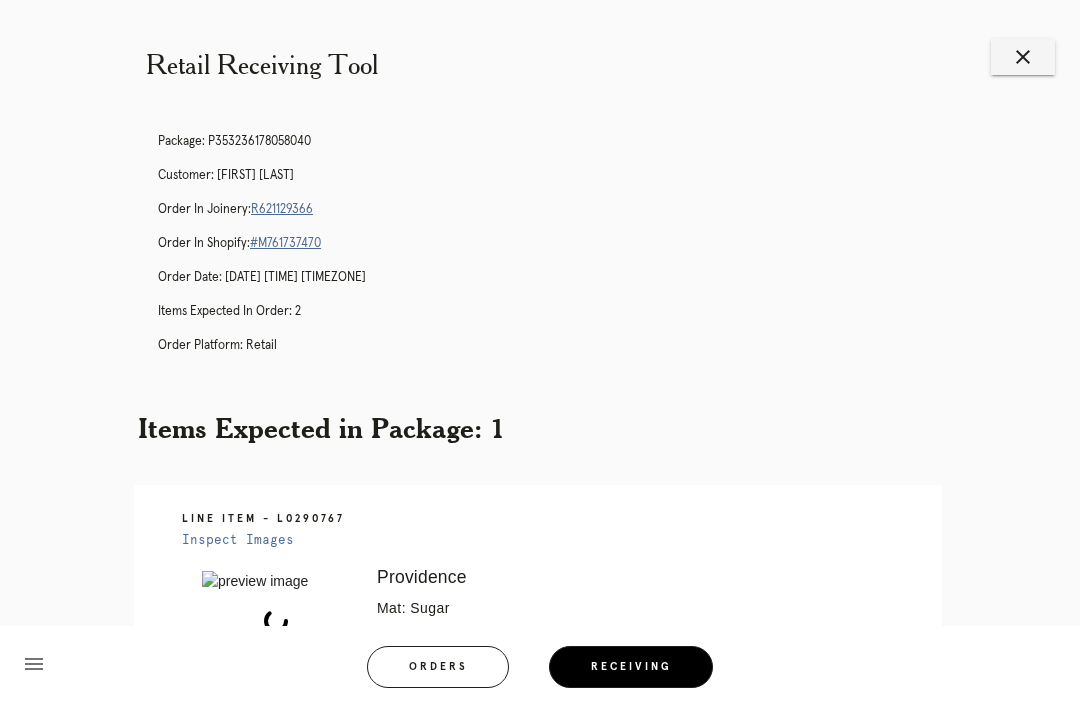 click on "Receiving" at bounding box center (631, 667) 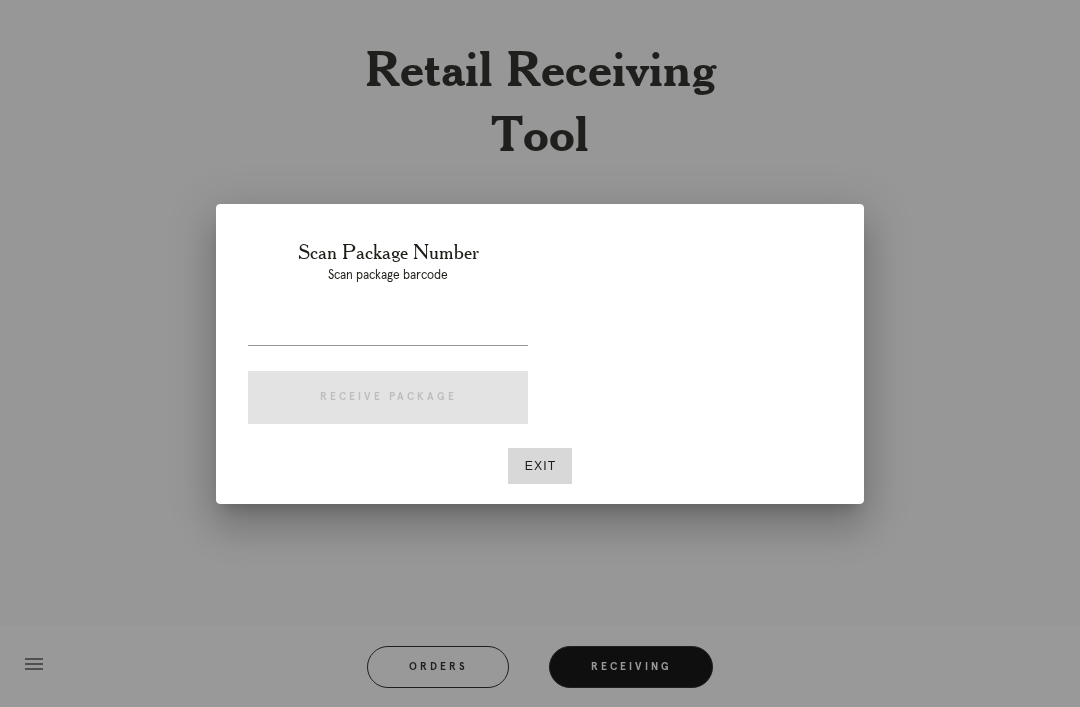 scroll, scrollTop: 0, scrollLeft: 0, axis: both 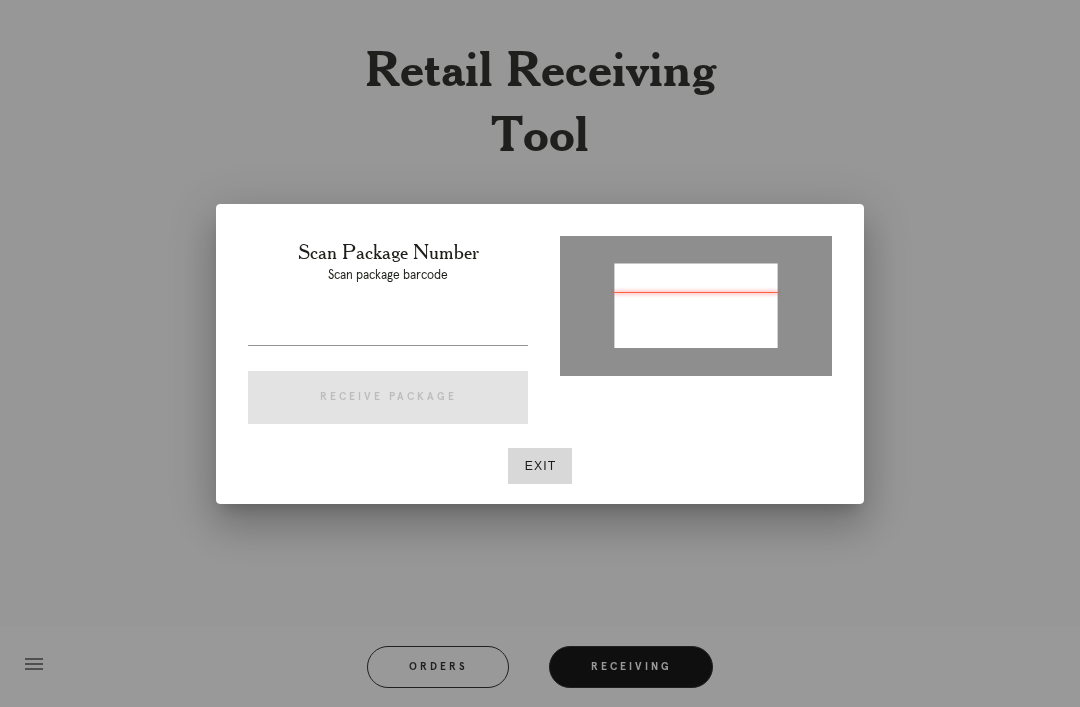 type on "P476674130518173" 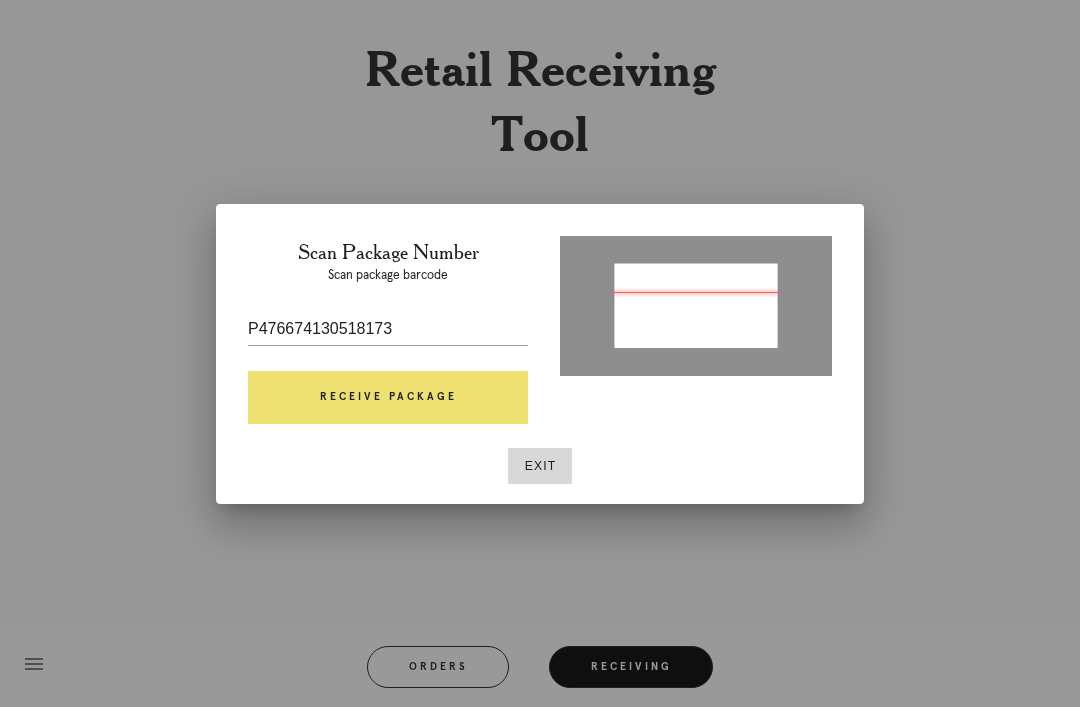 click on "Receive Package" at bounding box center [388, 398] 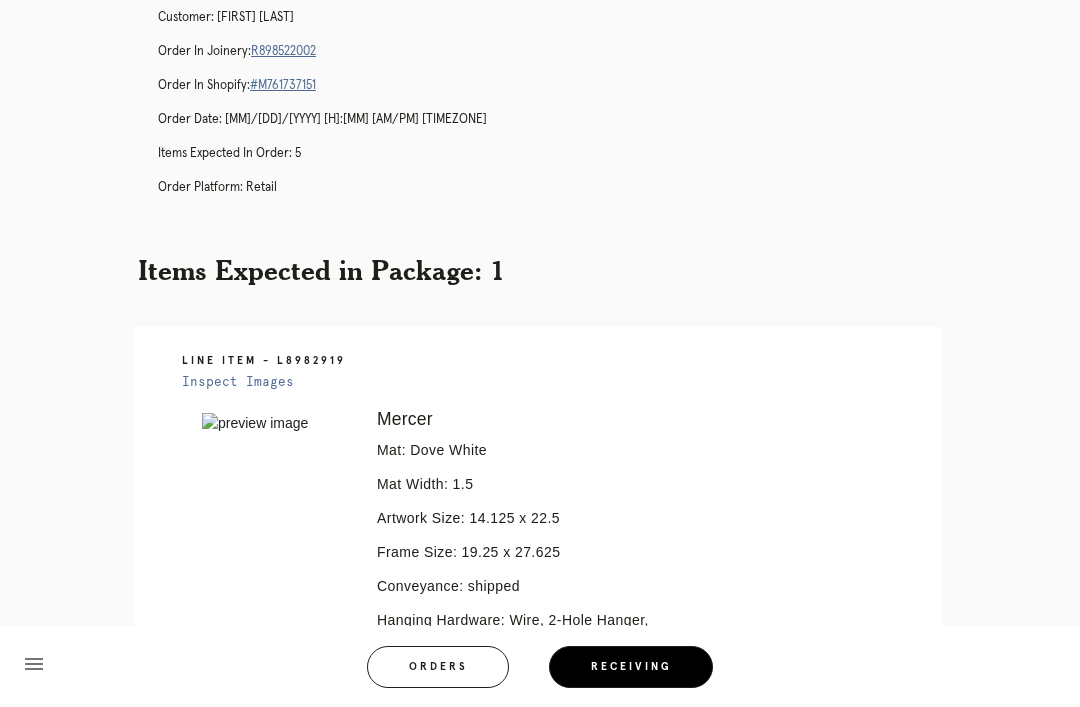 scroll, scrollTop: 126, scrollLeft: 0, axis: vertical 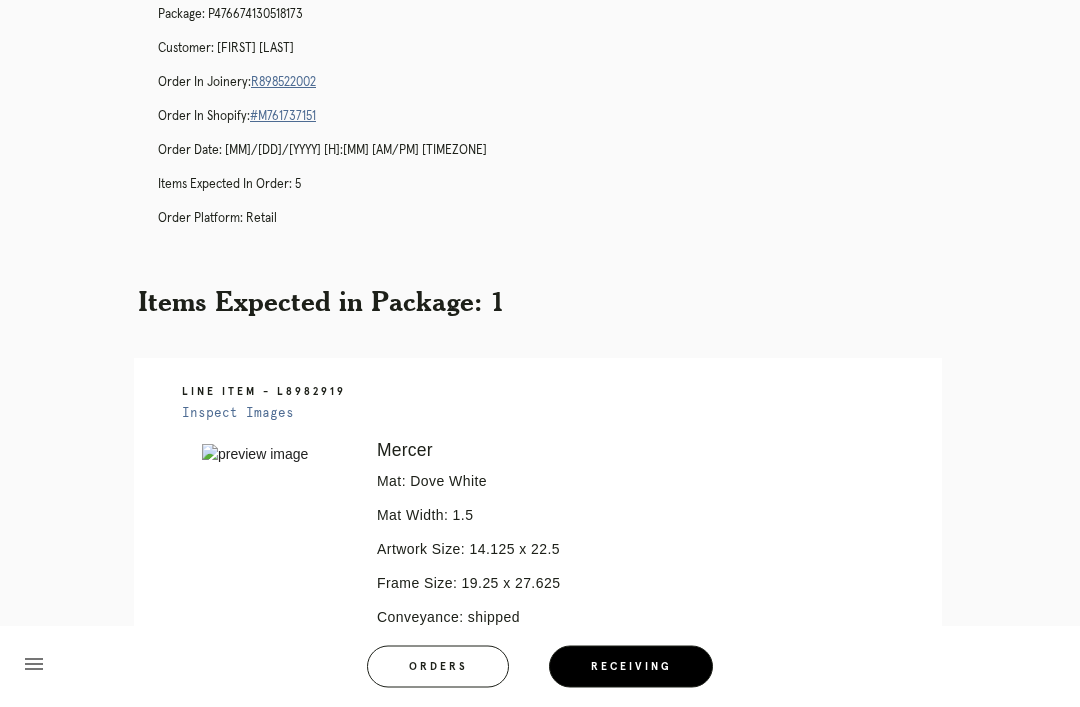 click on "R898522002" at bounding box center [283, 83] 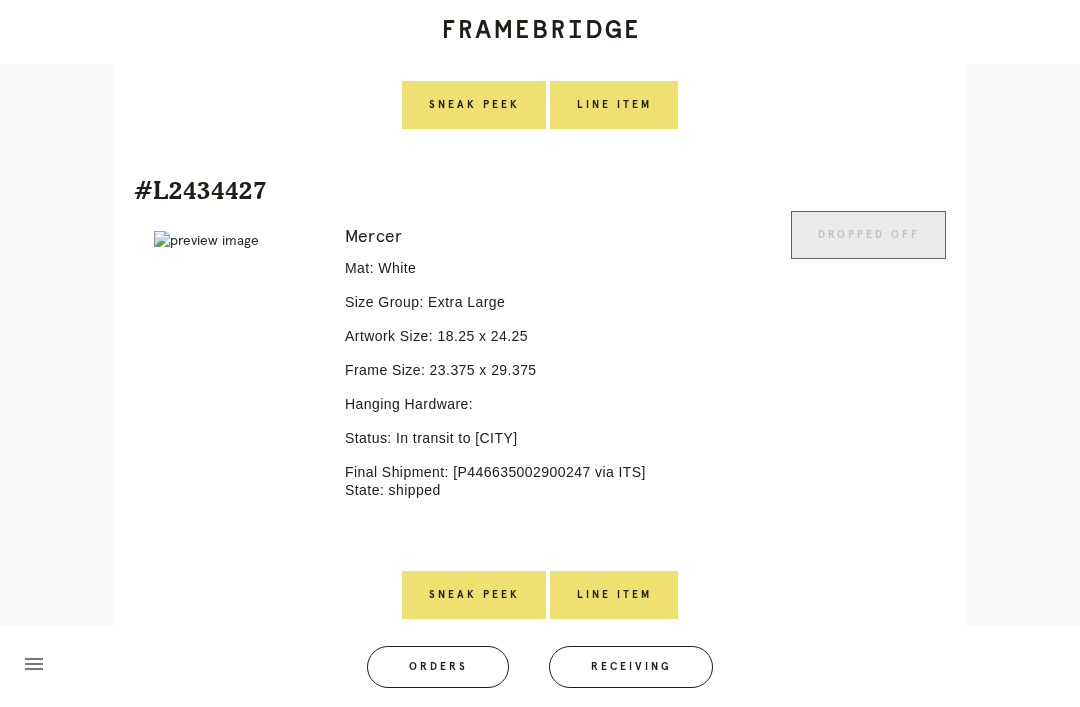 scroll, scrollTop: 2531, scrollLeft: 0, axis: vertical 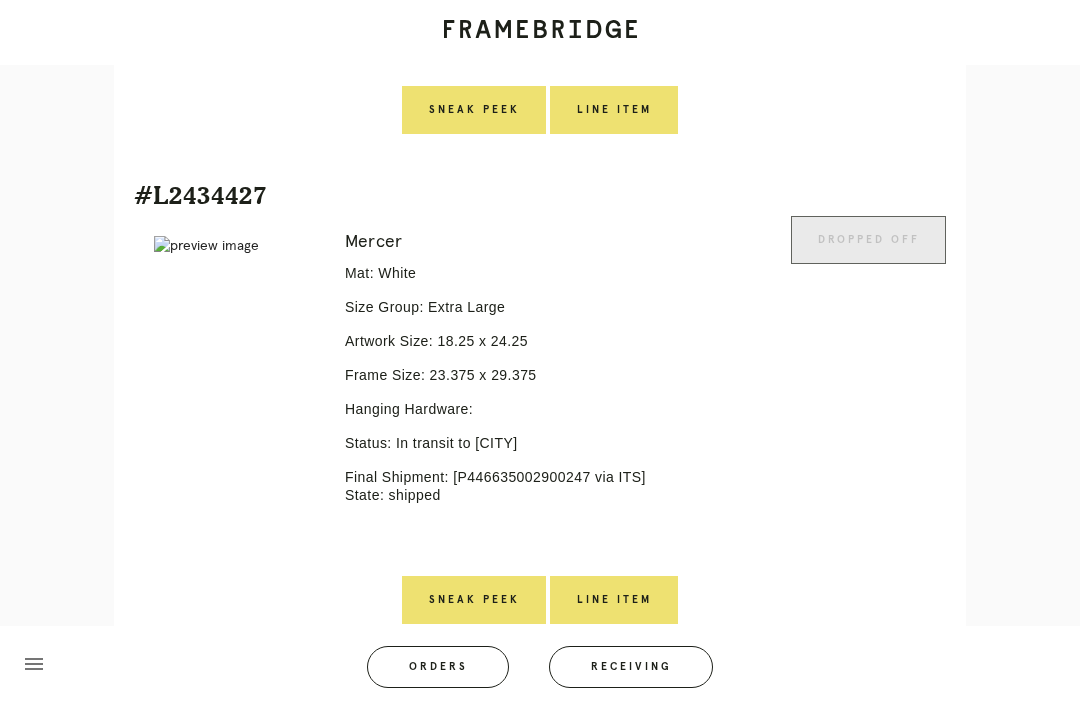 click on "Receiving" at bounding box center [631, 667] 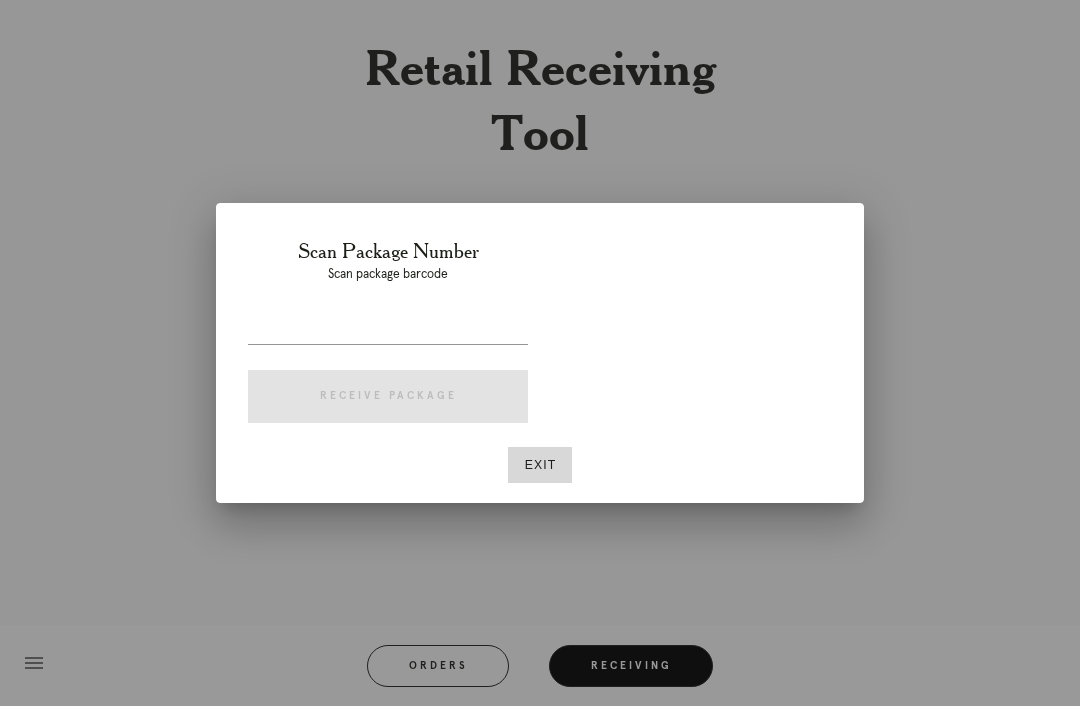 scroll, scrollTop: 64, scrollLeft: 0, axis: vertical 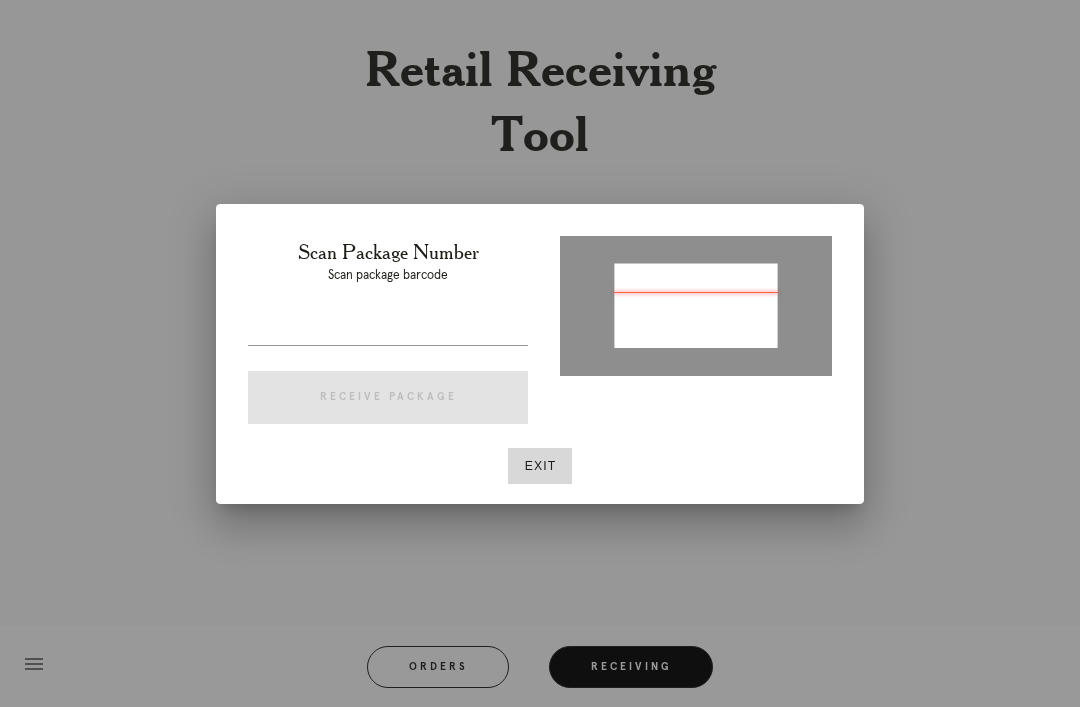 type on "P353236178058040" 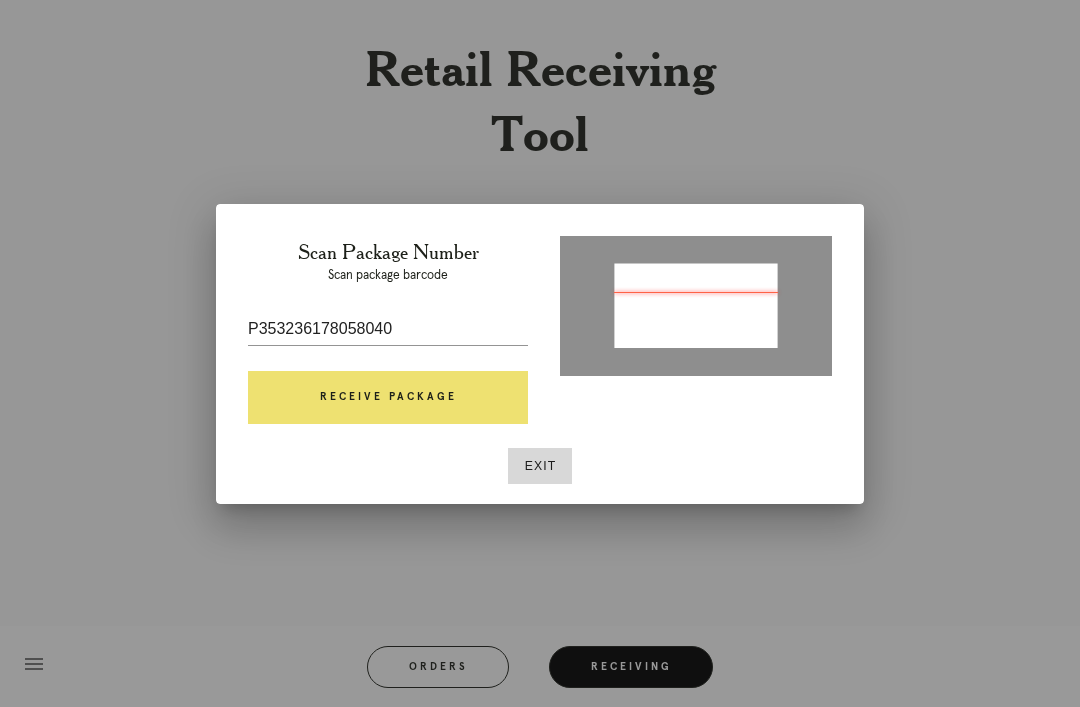 click on "Receive Package" at bounding box center [388, 398] 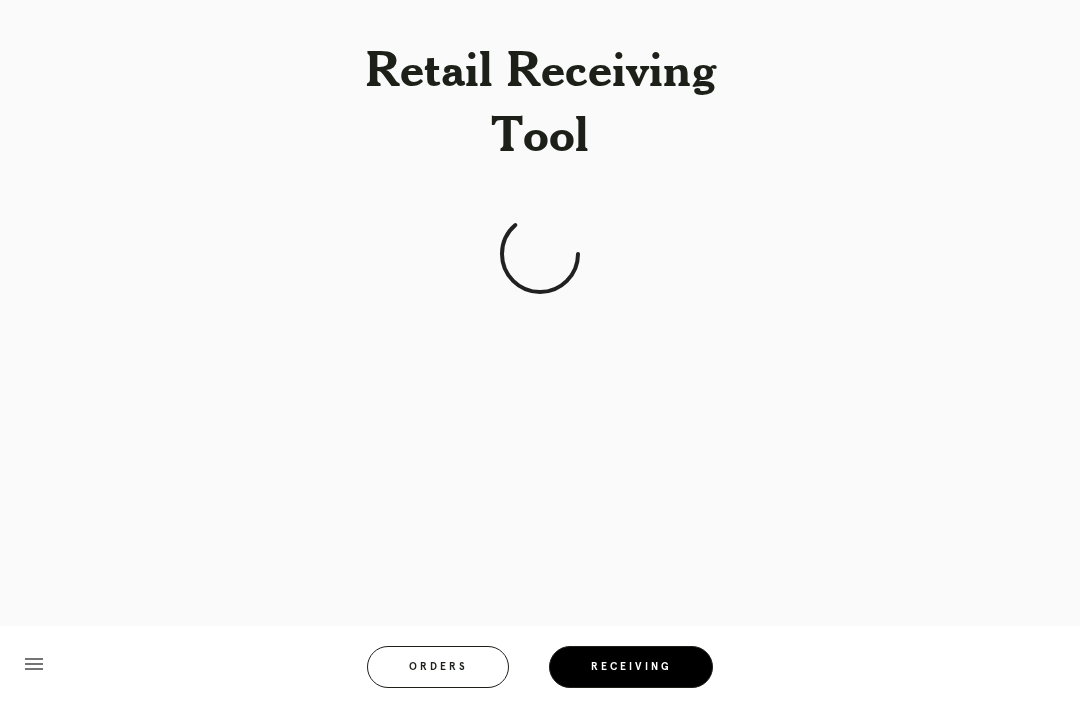 click on "Receive Package" at bounding box center [464, 375] 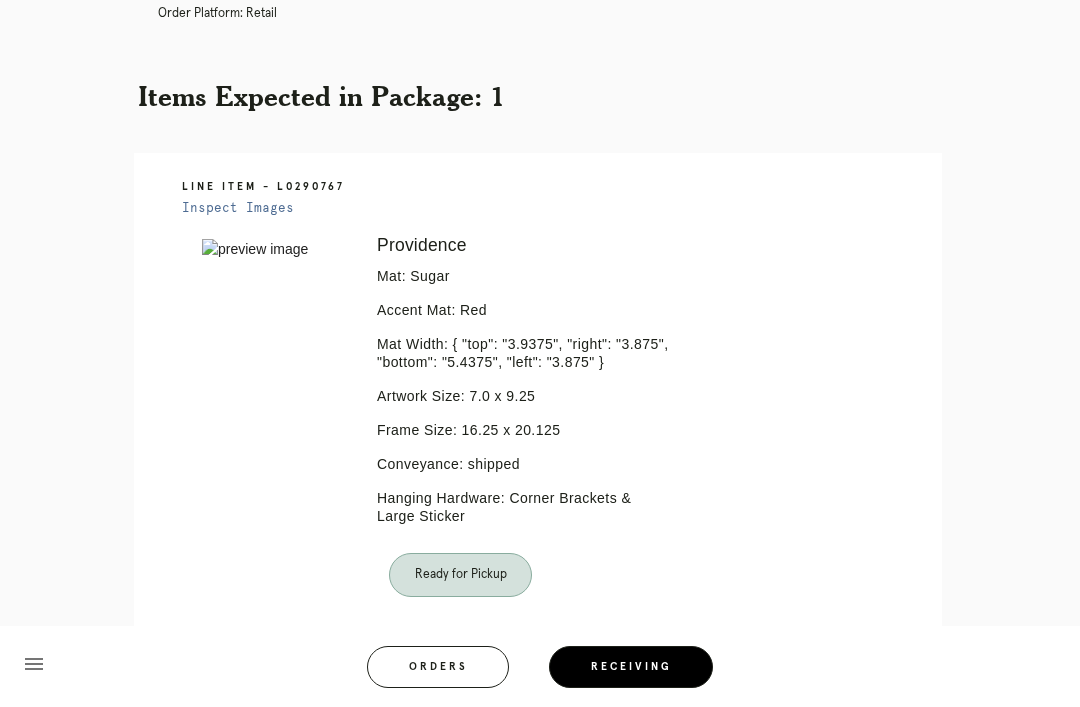 scroll, scrollTop: 374, scrollLeft: 0, axis: vertical 